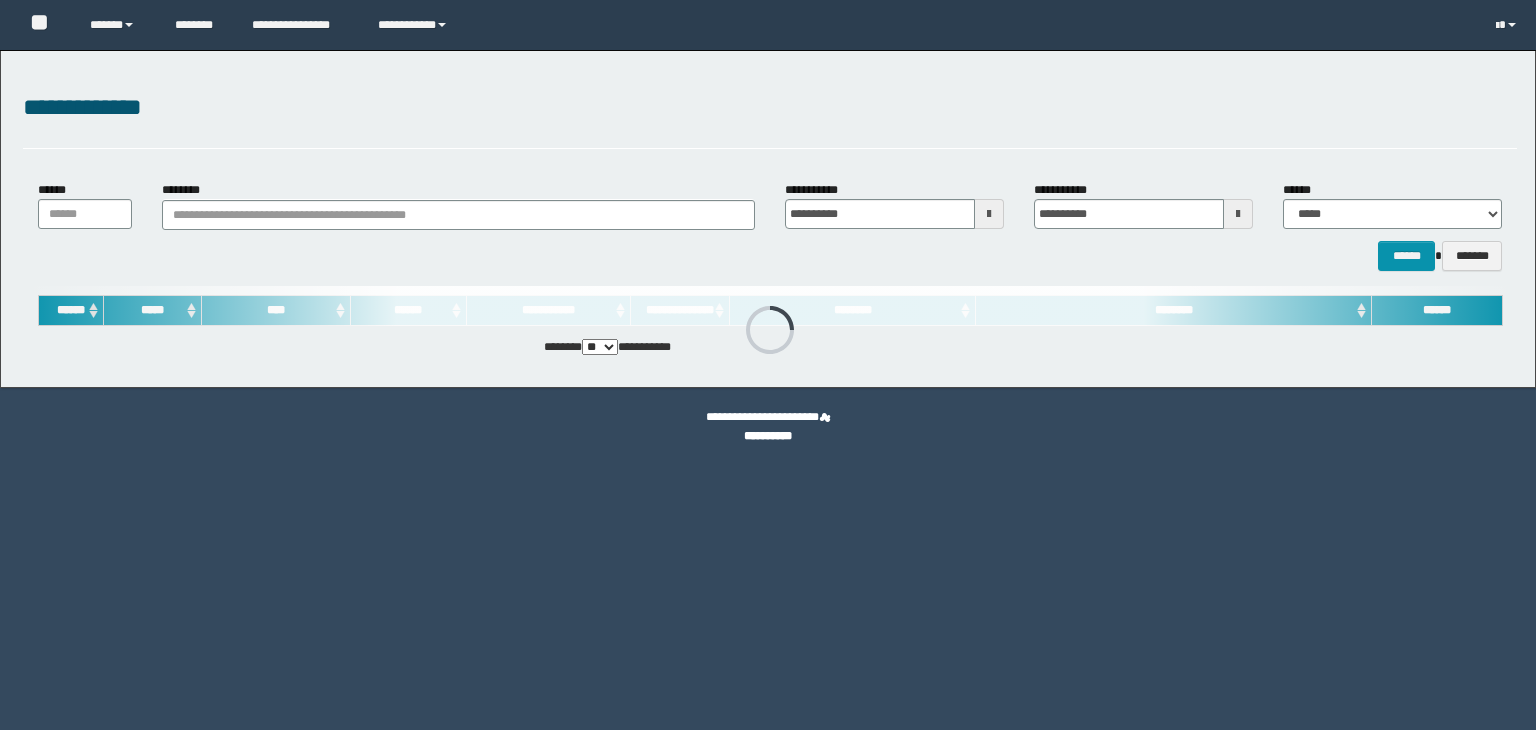 scroll, scrollTop: 0, scrollLeft: 0, axis: both 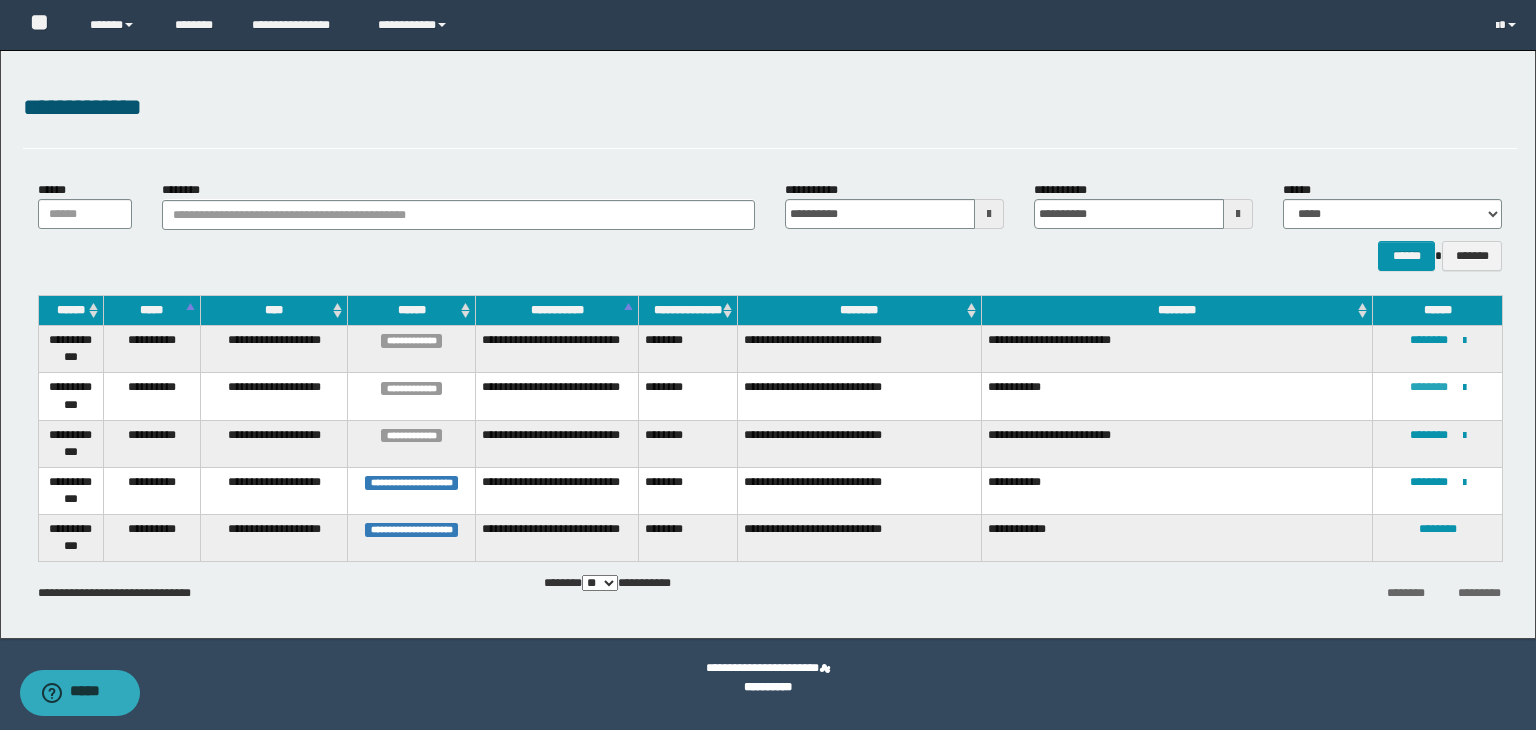 click on "********" at bounding box center (1429, 387) 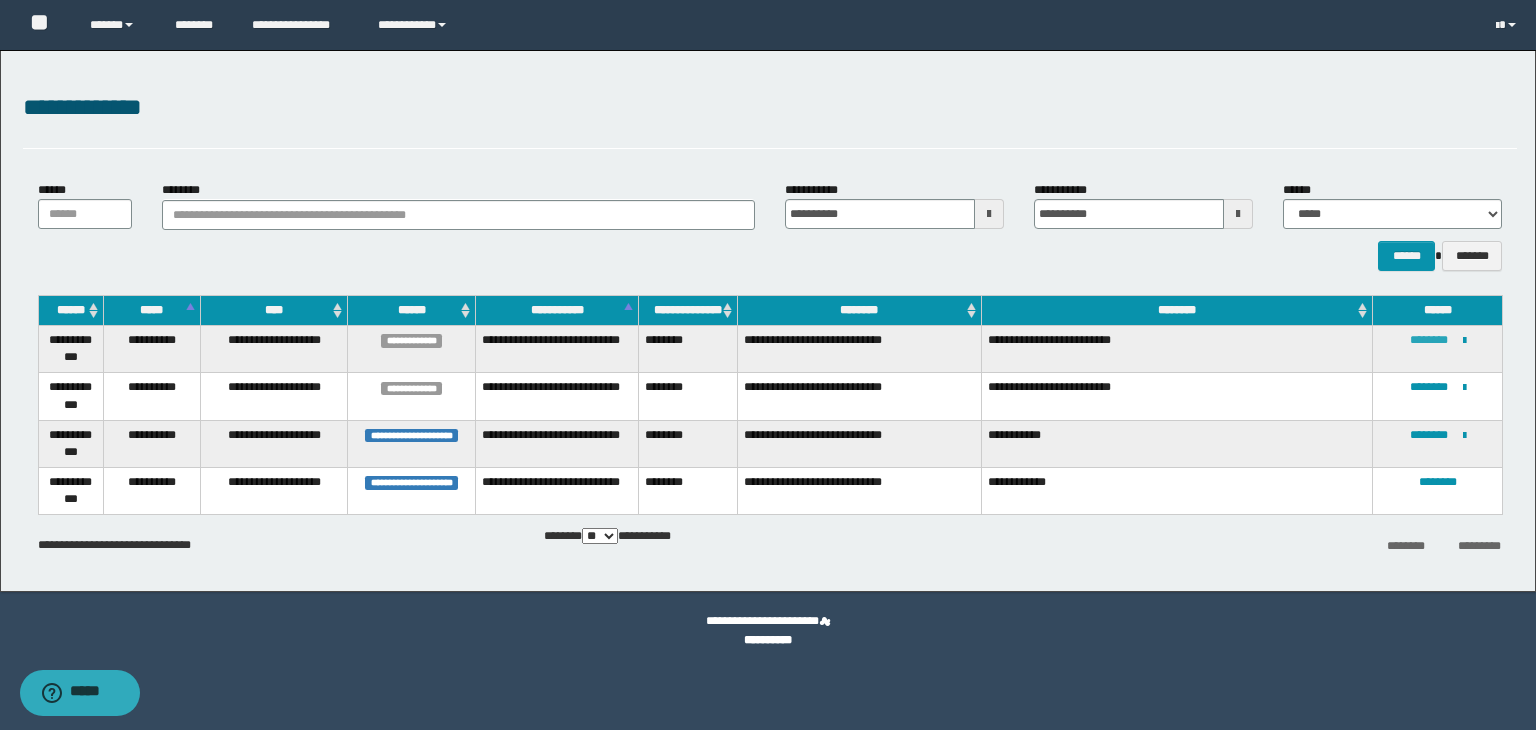 click on "********" at bounding box center [1429, 340] 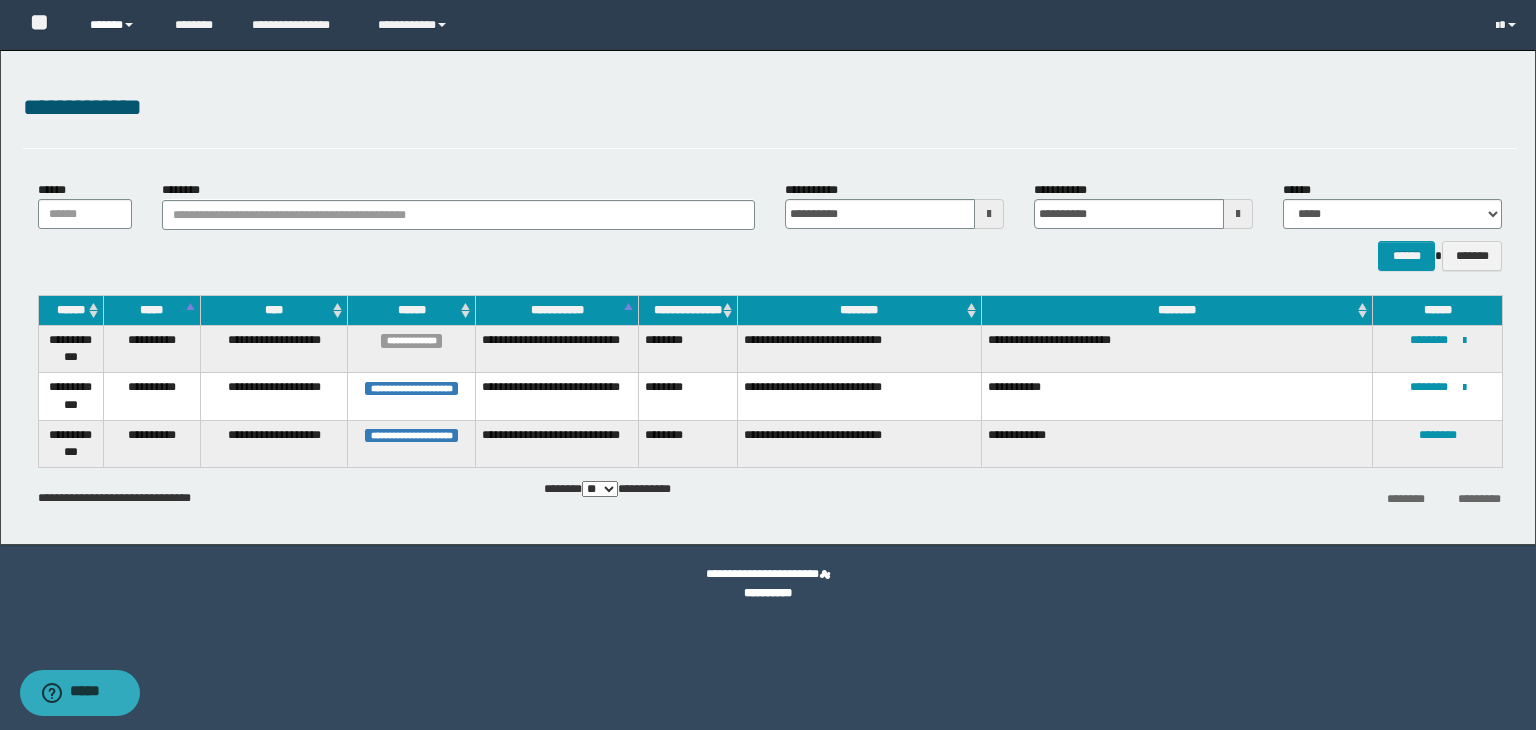 click on "******" at bounding box center [117, 25] 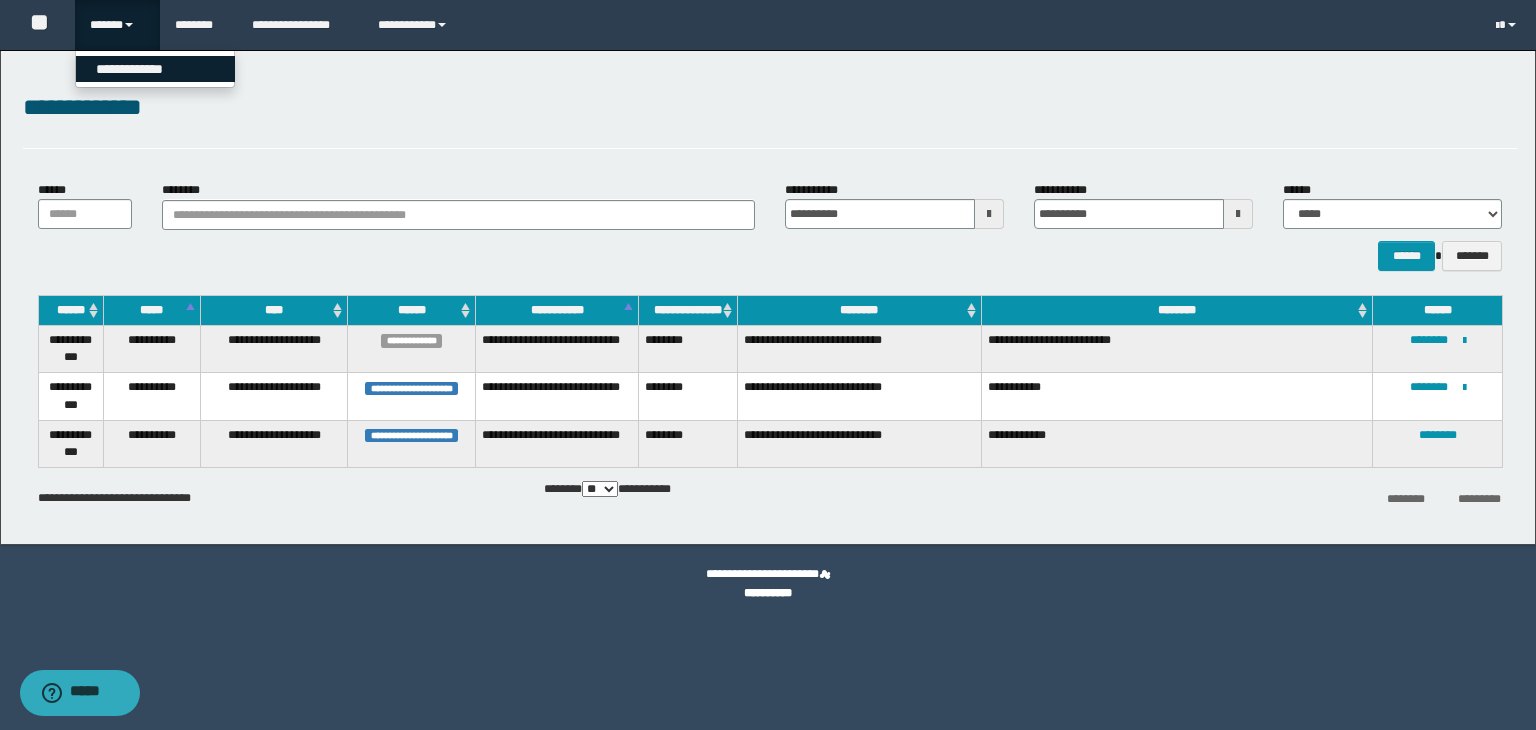 click on "**********" at bounding box center [155, 69] 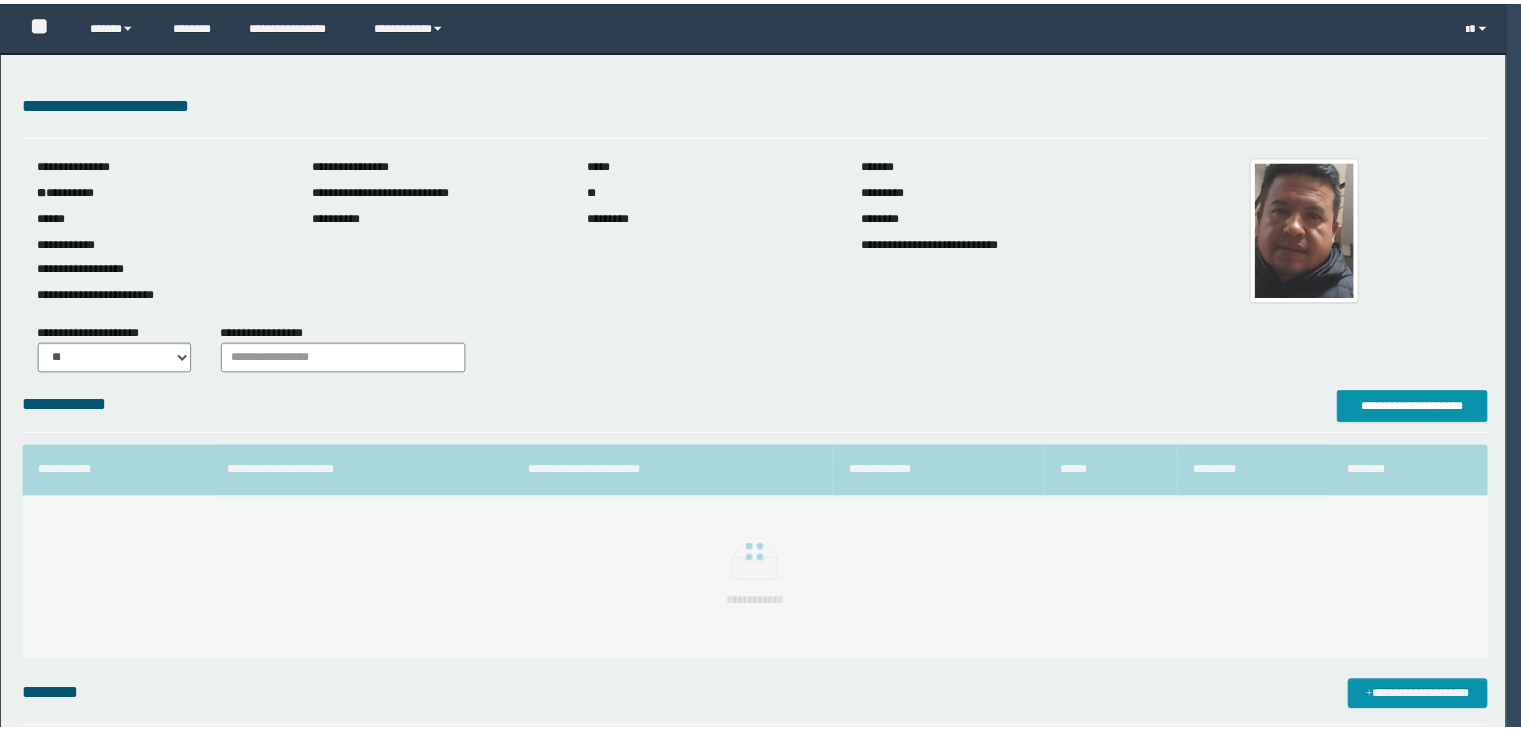 scroll, scrollTop: 0, scrollLeft: 0, axis: both 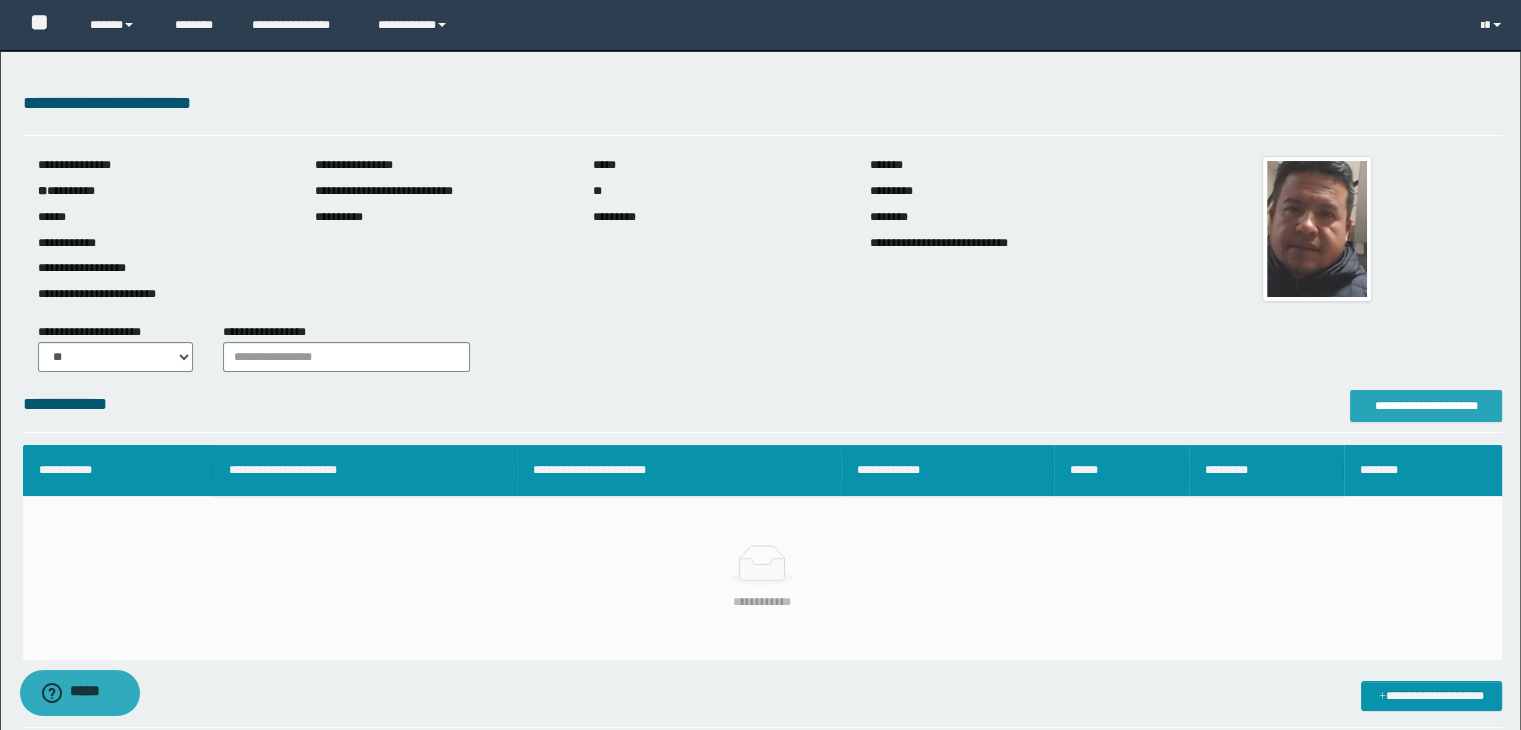 click on "**********" at bounding box center (1426, 406) 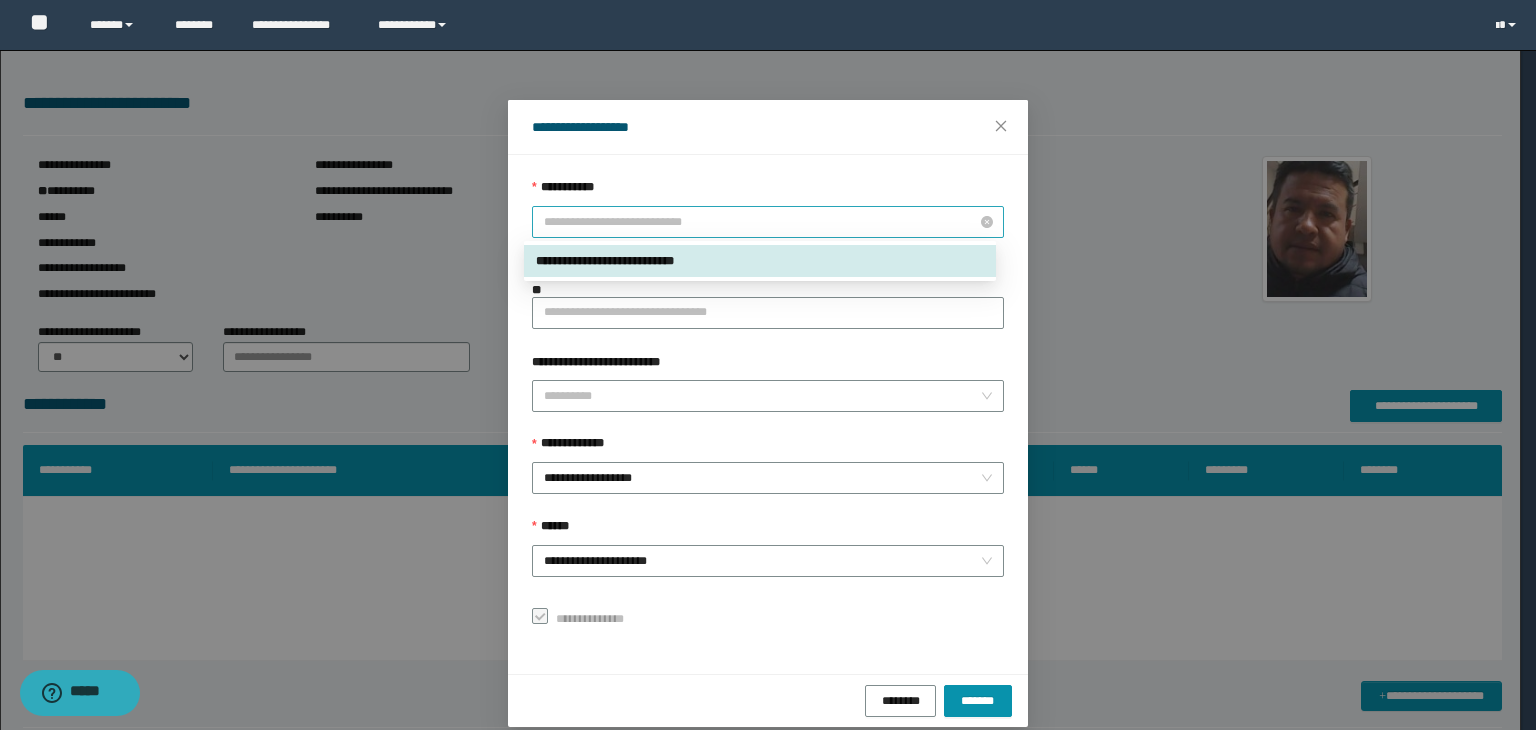 click on "**********" at bounding box center [768, 222] 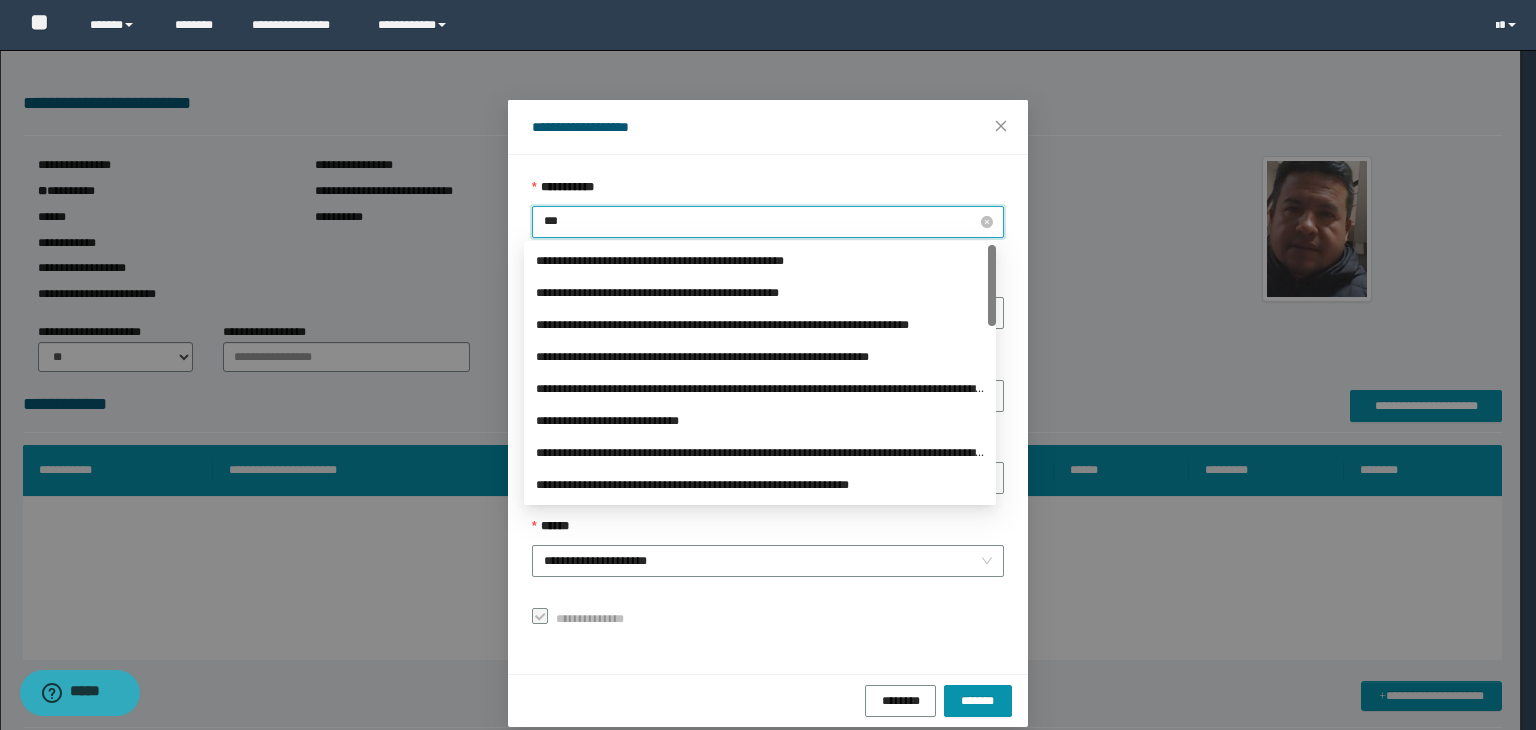 type on "****" 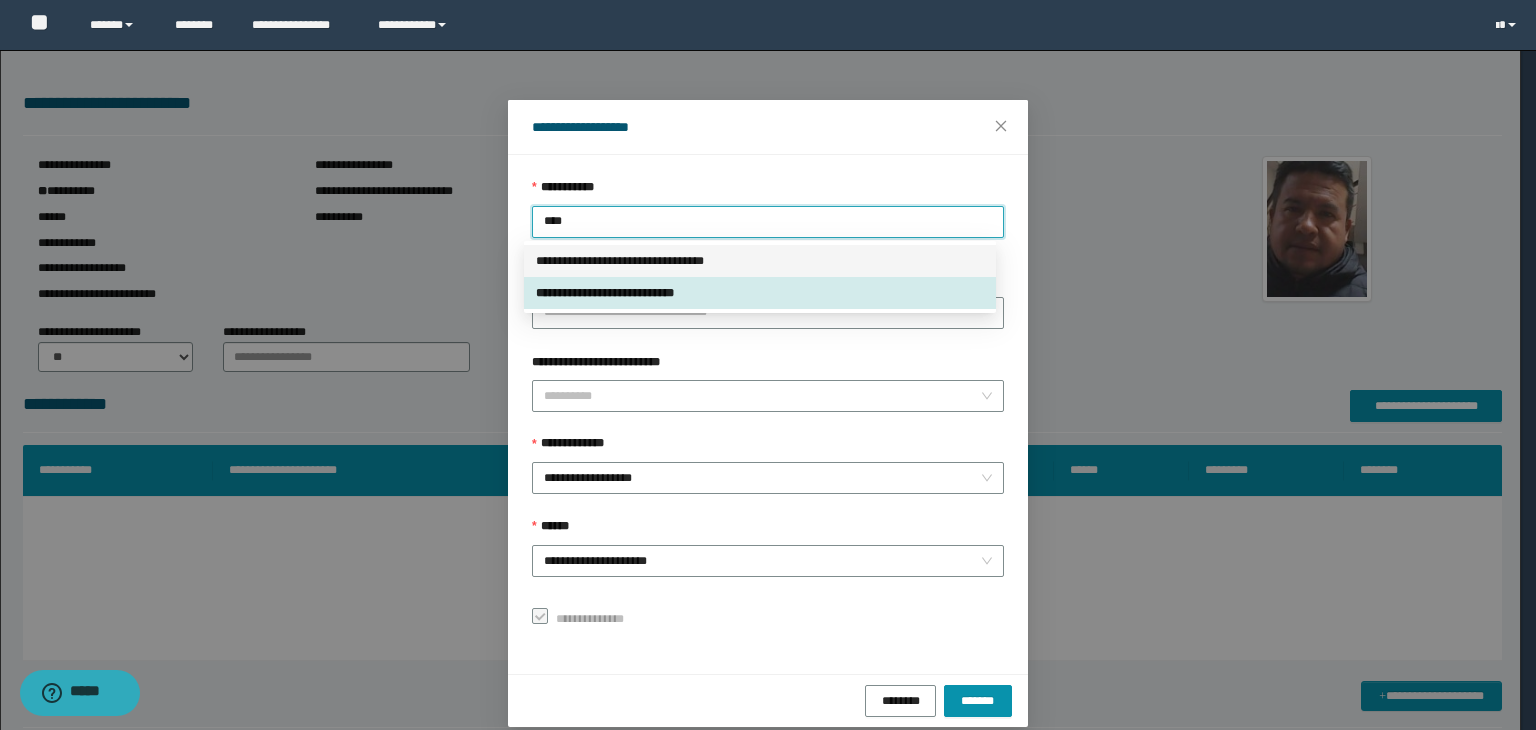 click on "**********" at bounding box center [760, 261] 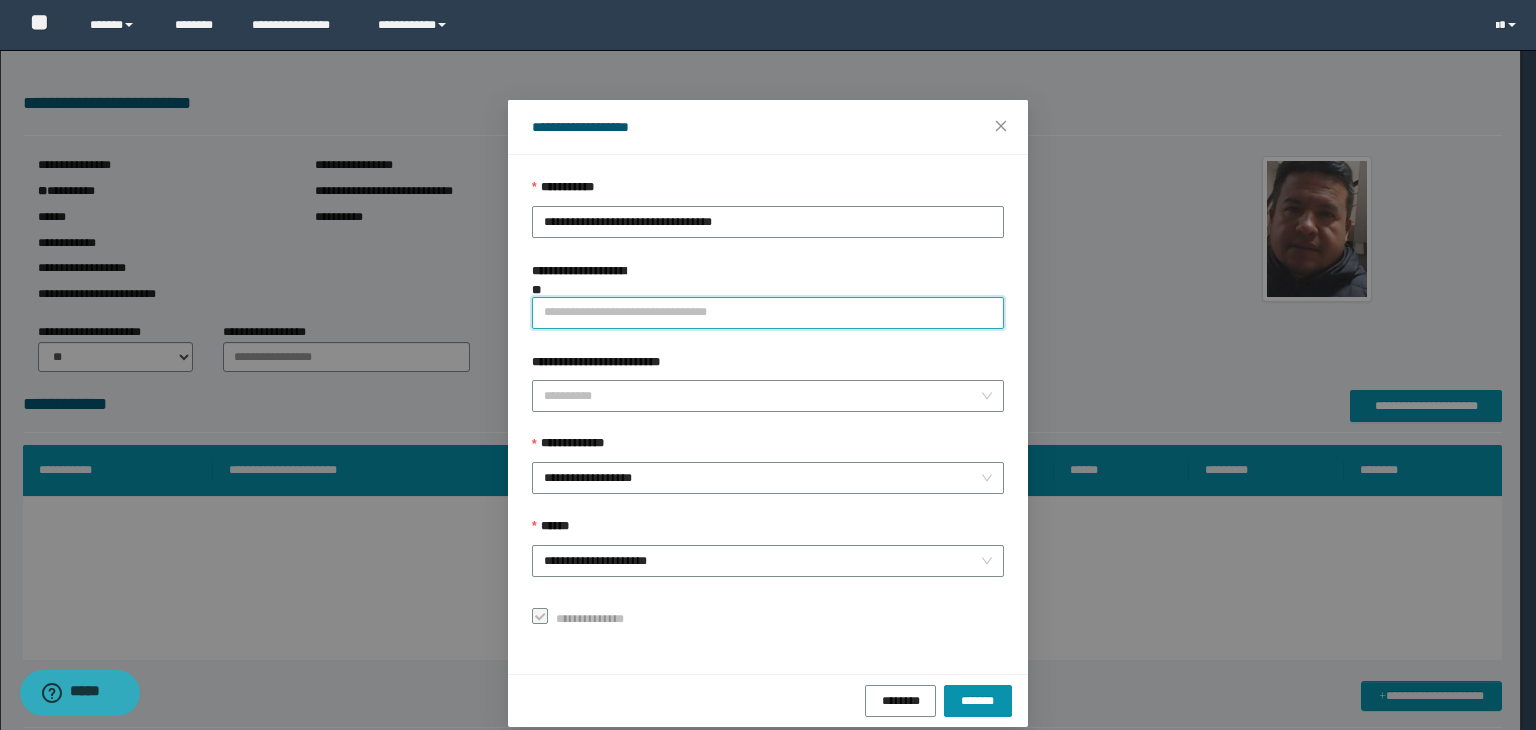 click on "**********" at bounding box center [768, 313] 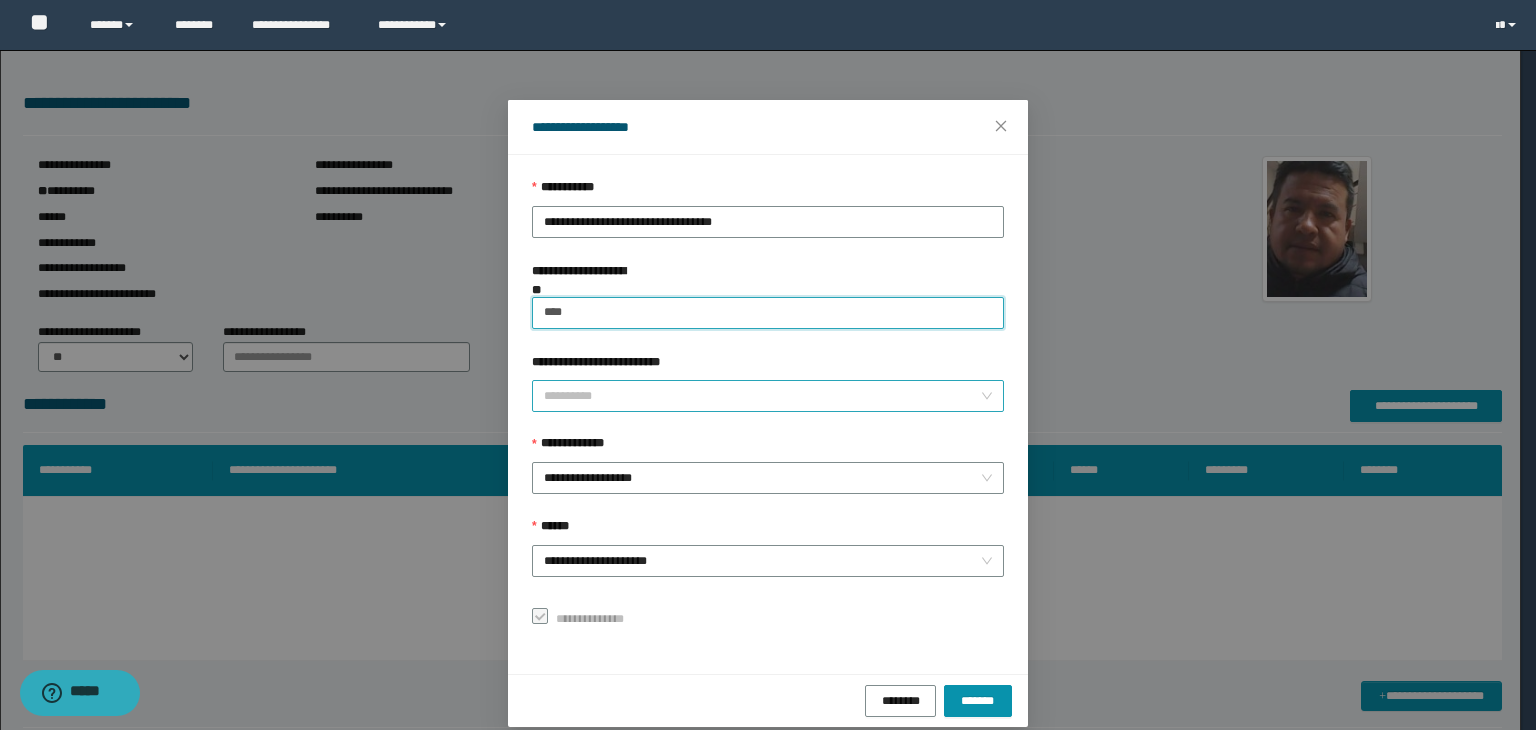 type on "****" 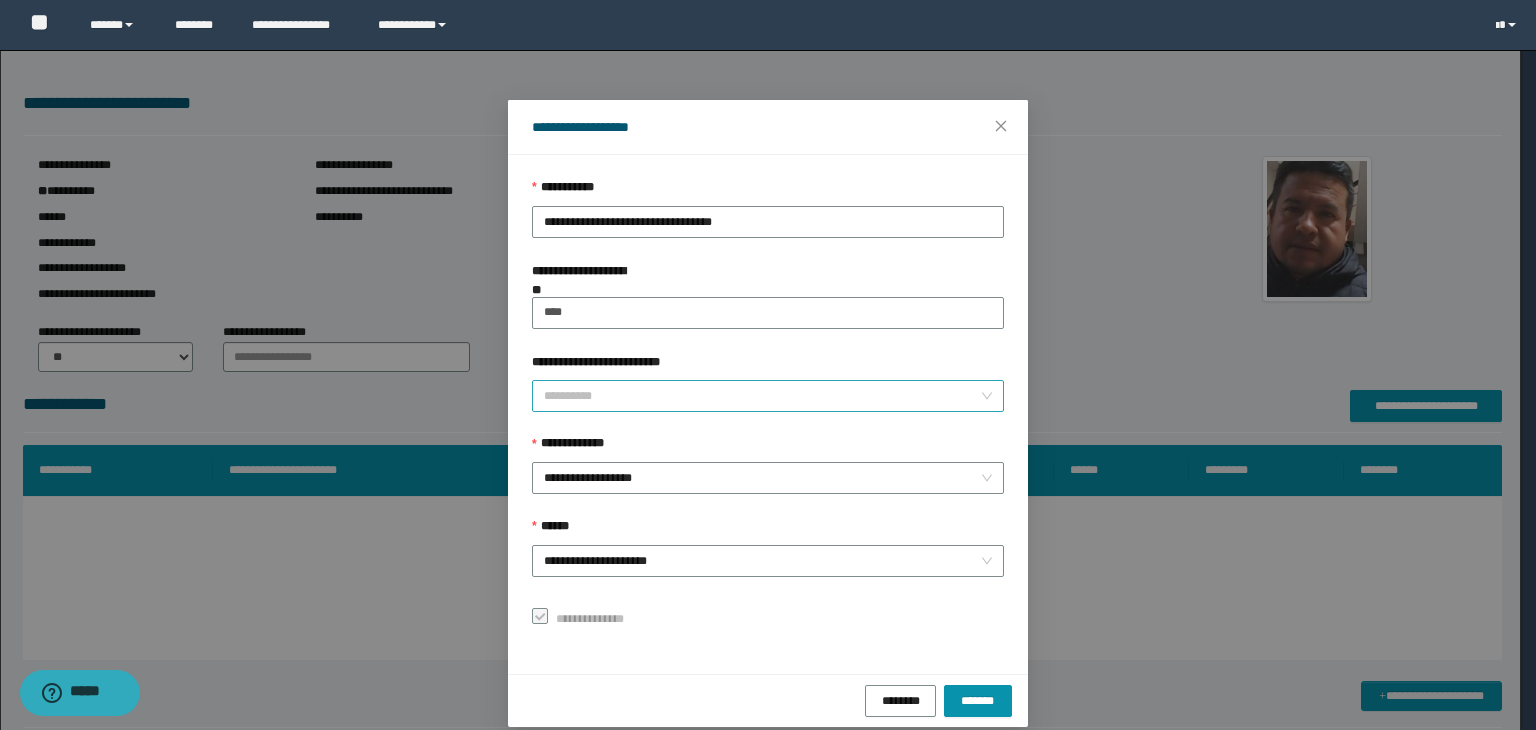 click on "**********" at bounding box center (762, 396) 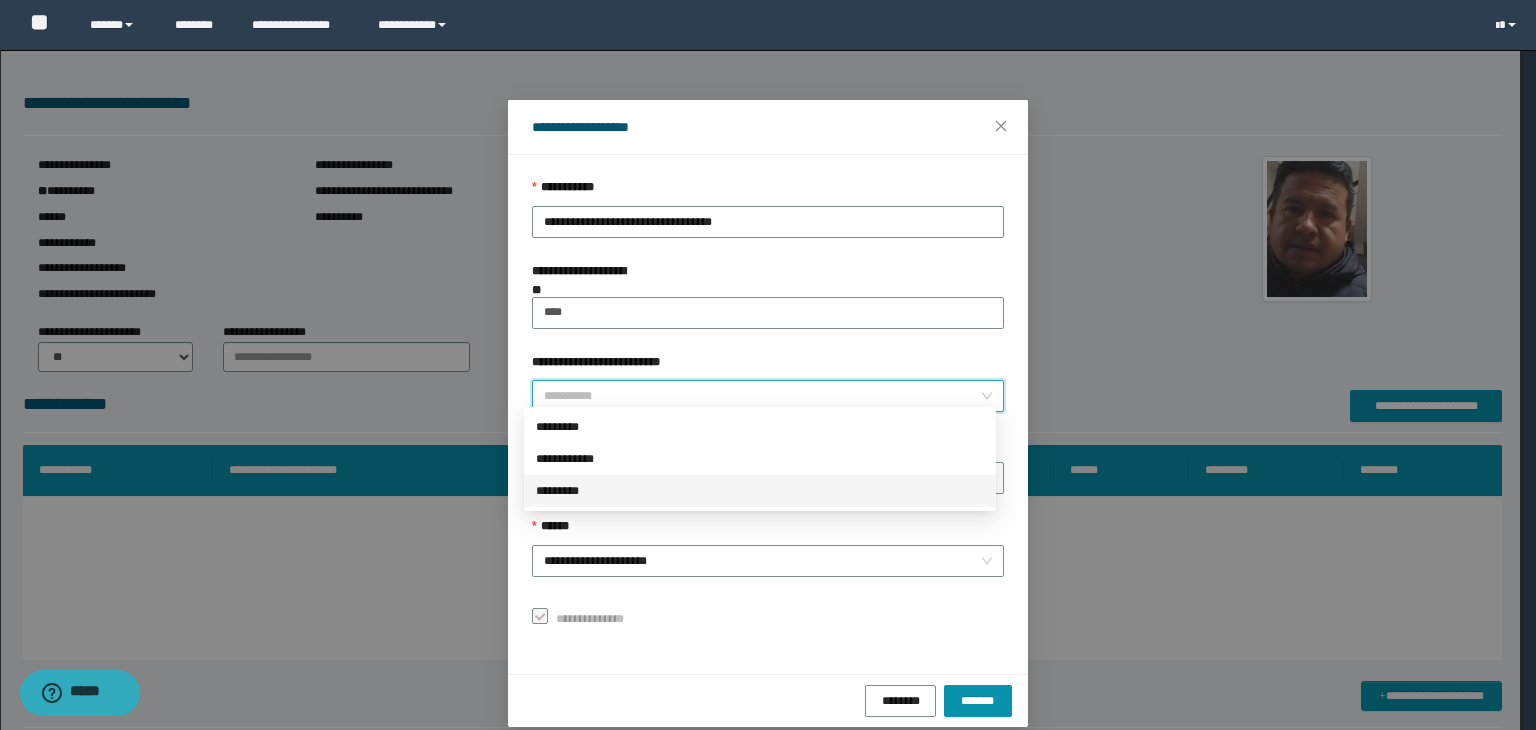 click on "*********" at bounding box center [760, 491] 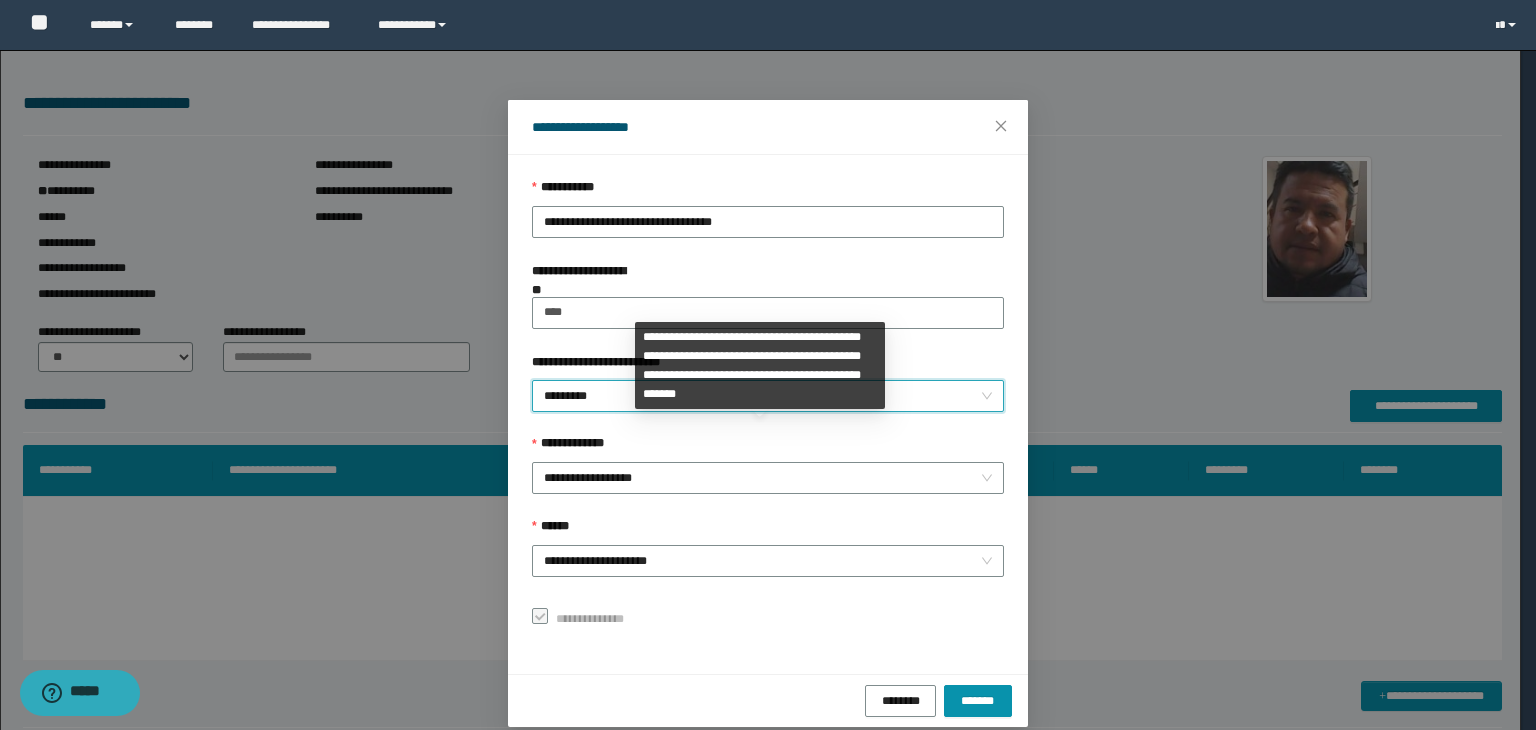 scroll, scrollTop: 20, scrollLeft: 0, axis: vertical 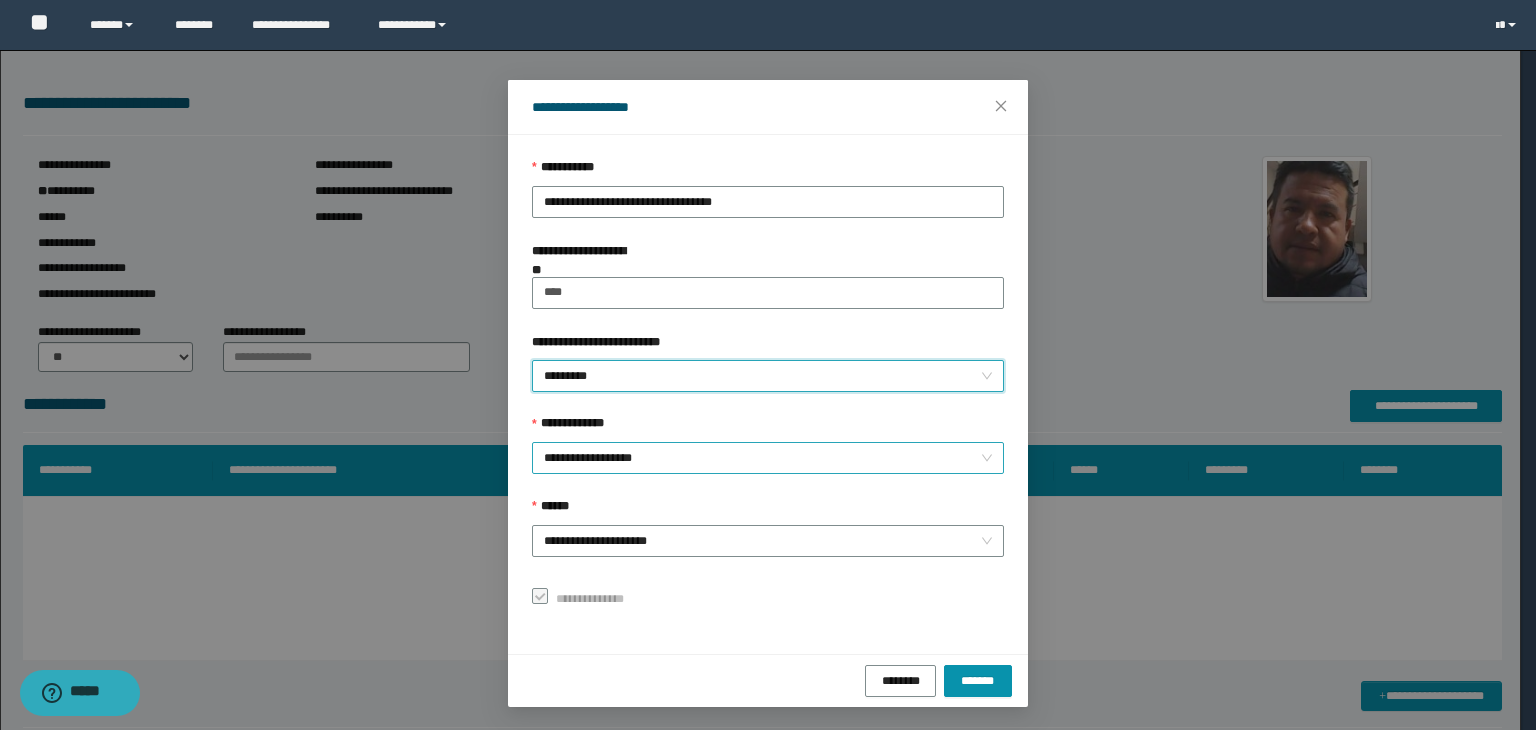 click on "**********" at bounding box center (768, 458) 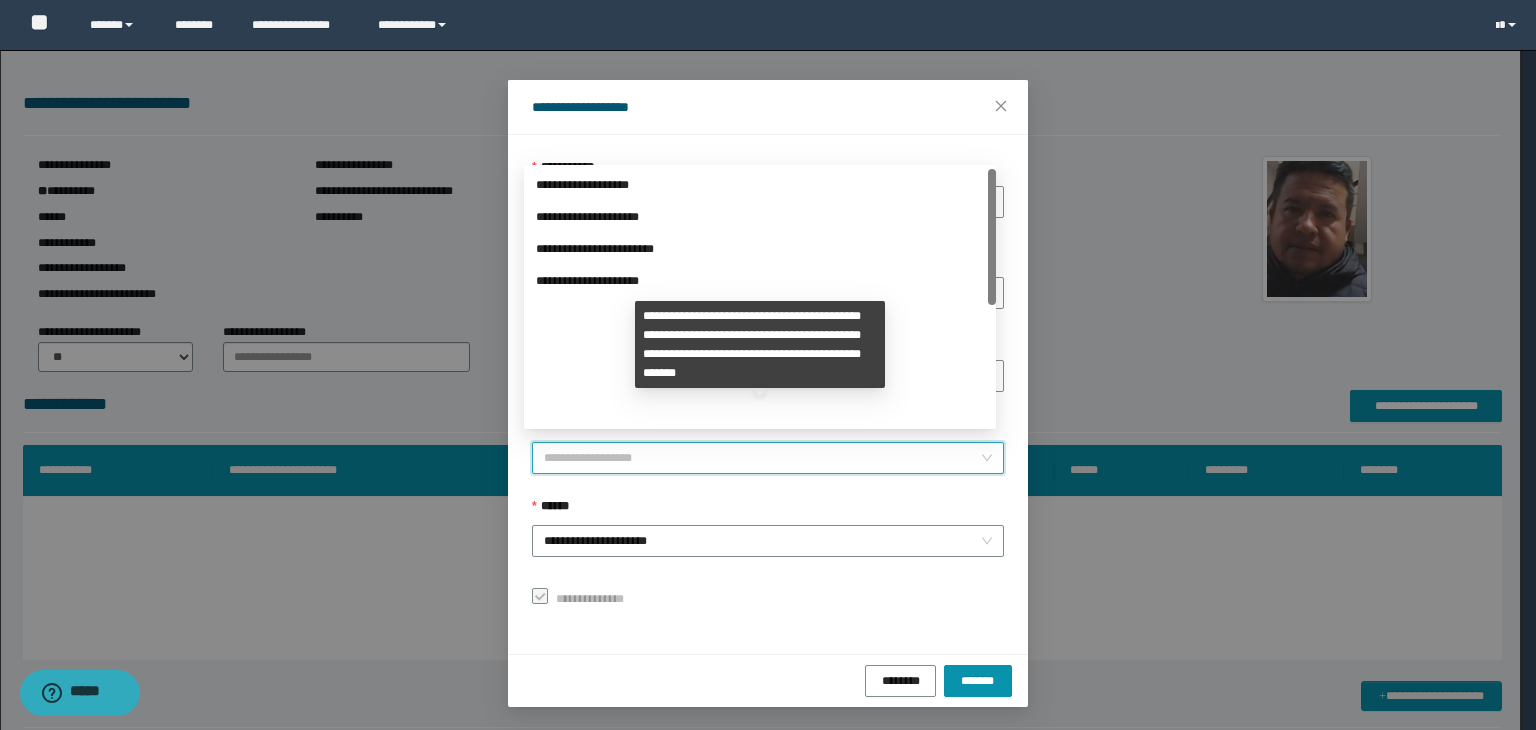 scroll, scrollTop: 0, scrollLeft: 0, axis: both 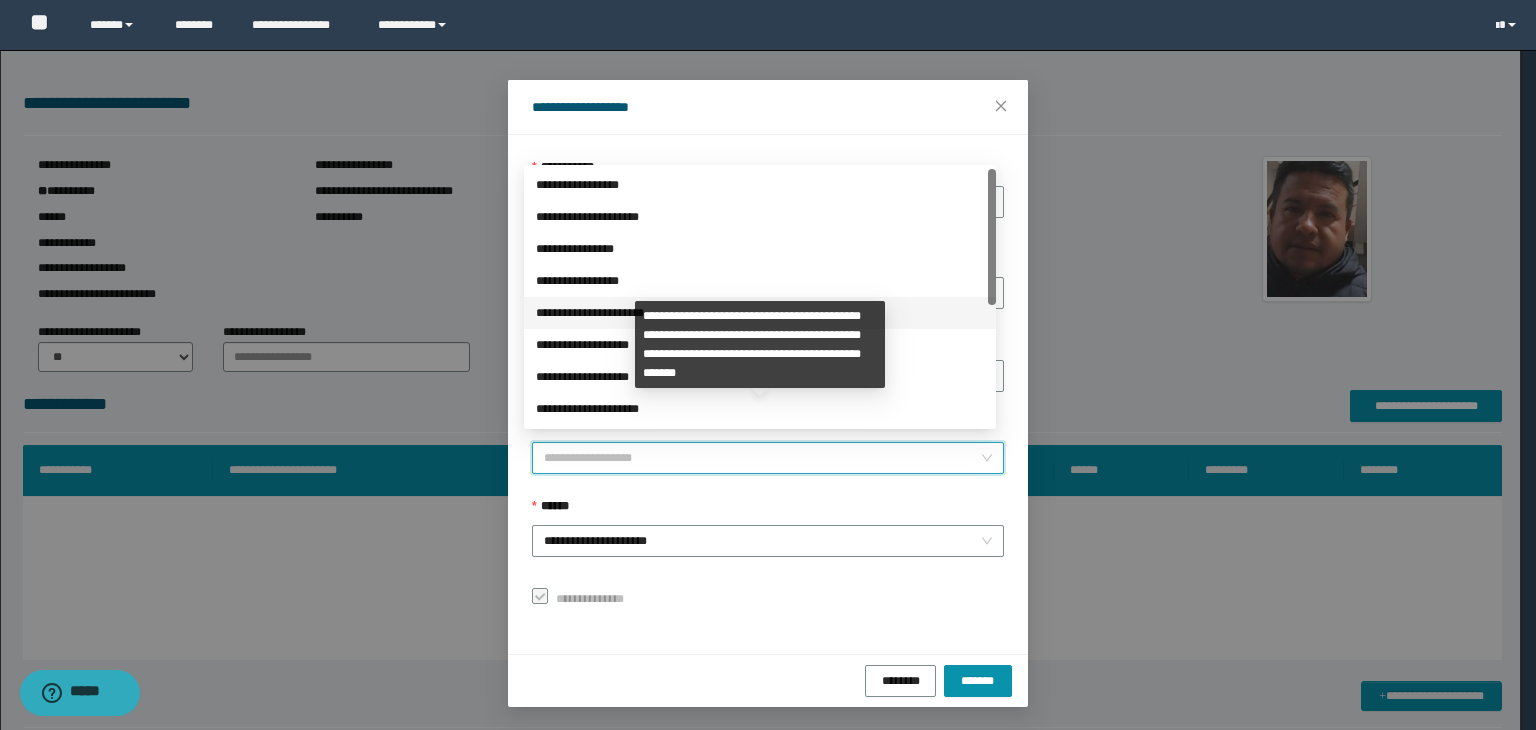 click on "**********" at bounding box center (760, 313) 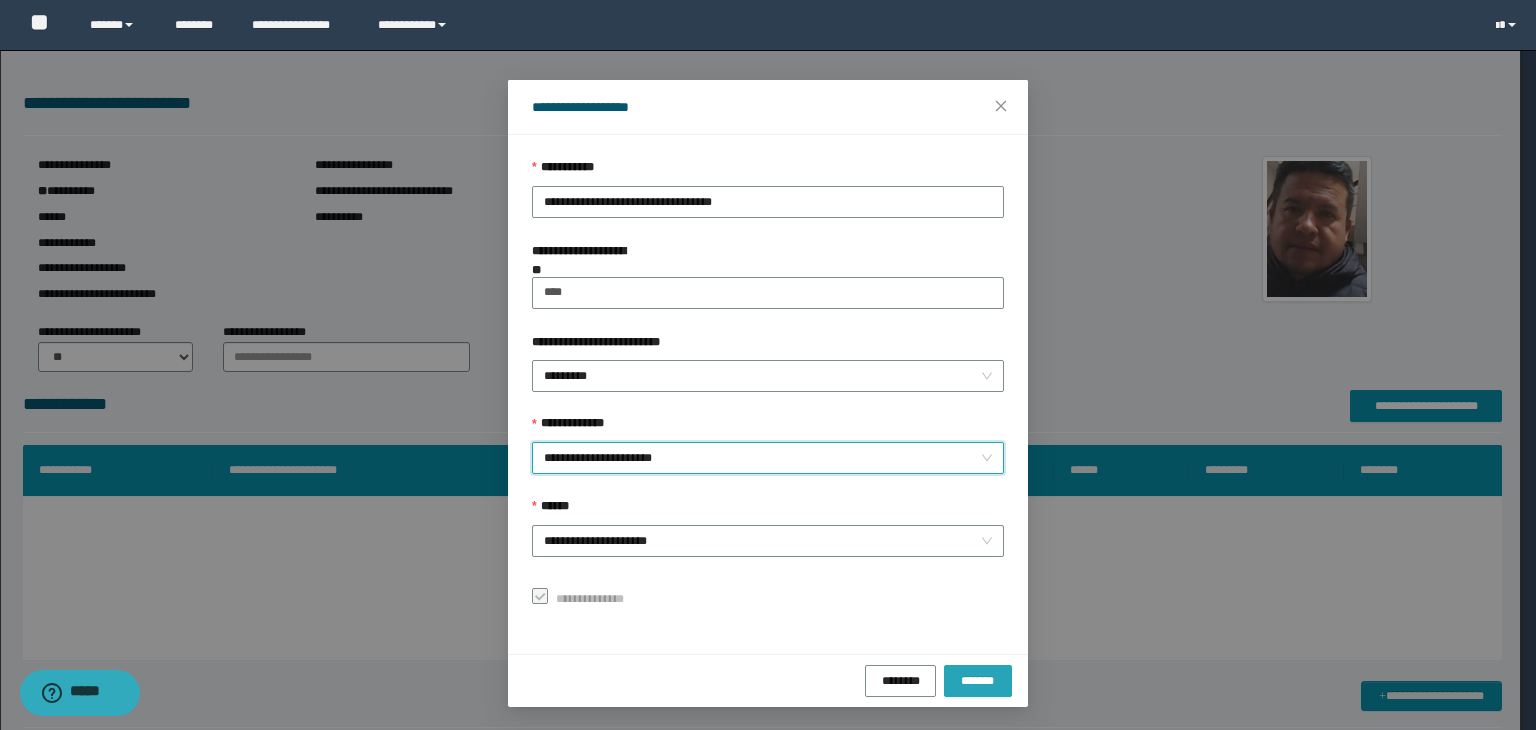 click on "*******" at bounding box center [978, 680] 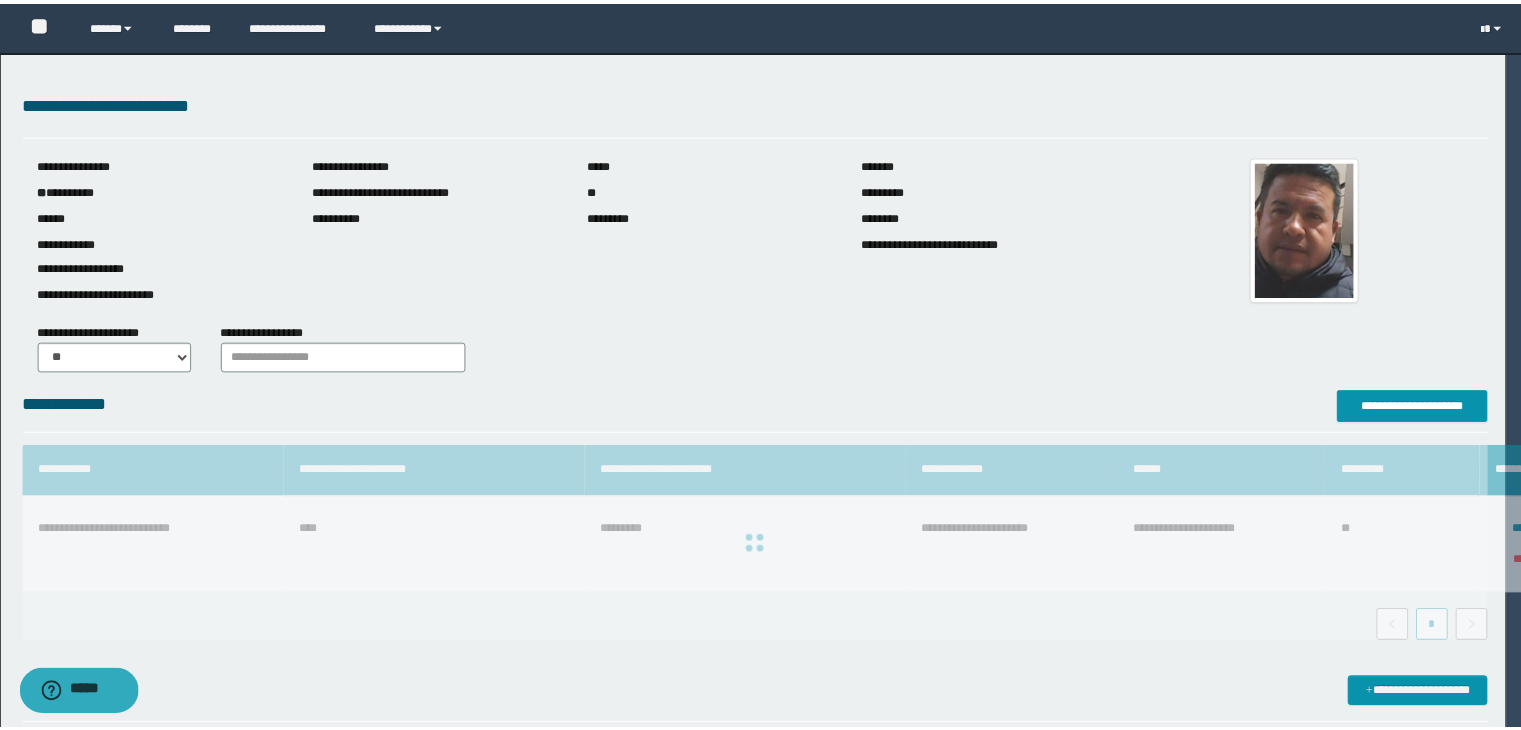 scroll, scrollTop: 0, scrollLeft: 0, axis: both 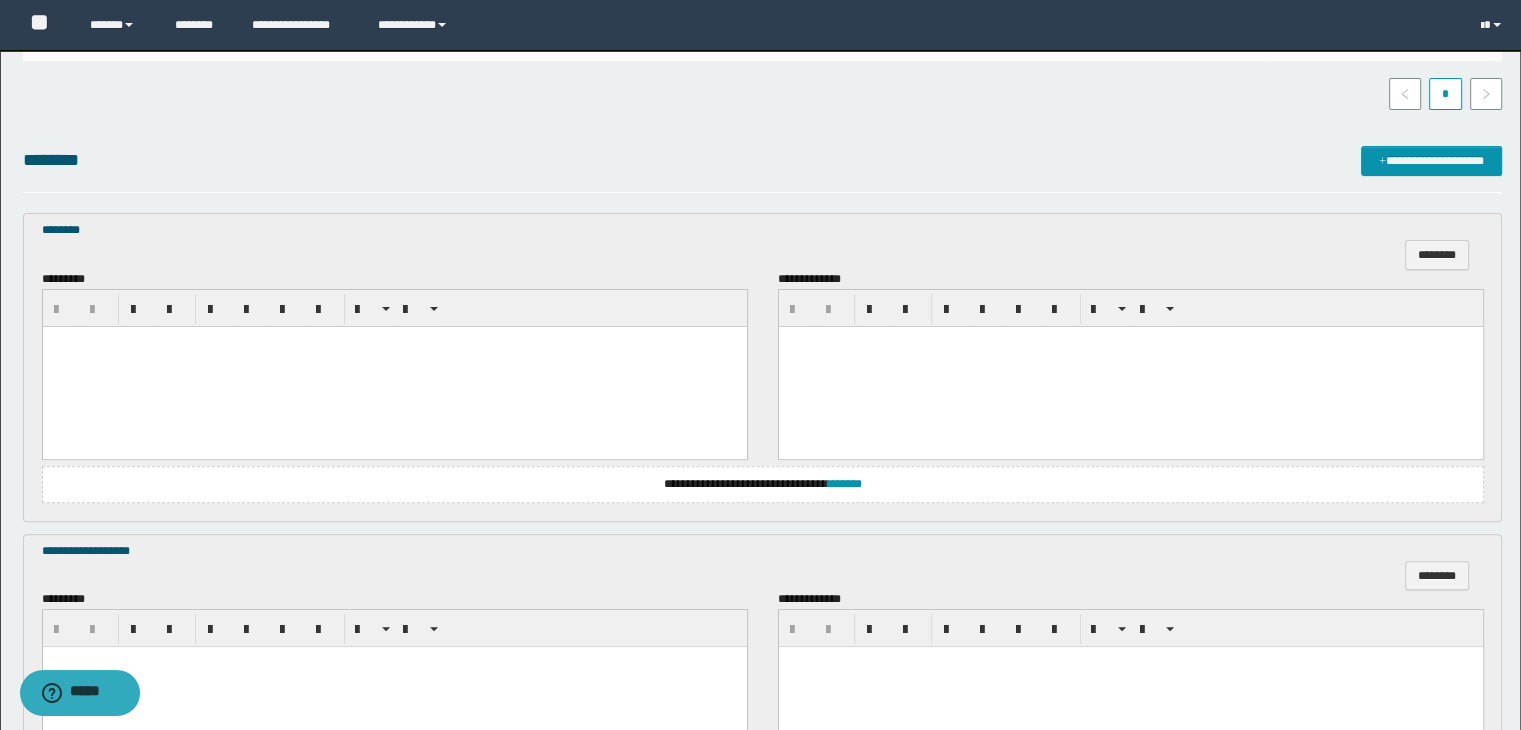 click at bounding box center [394, 366] 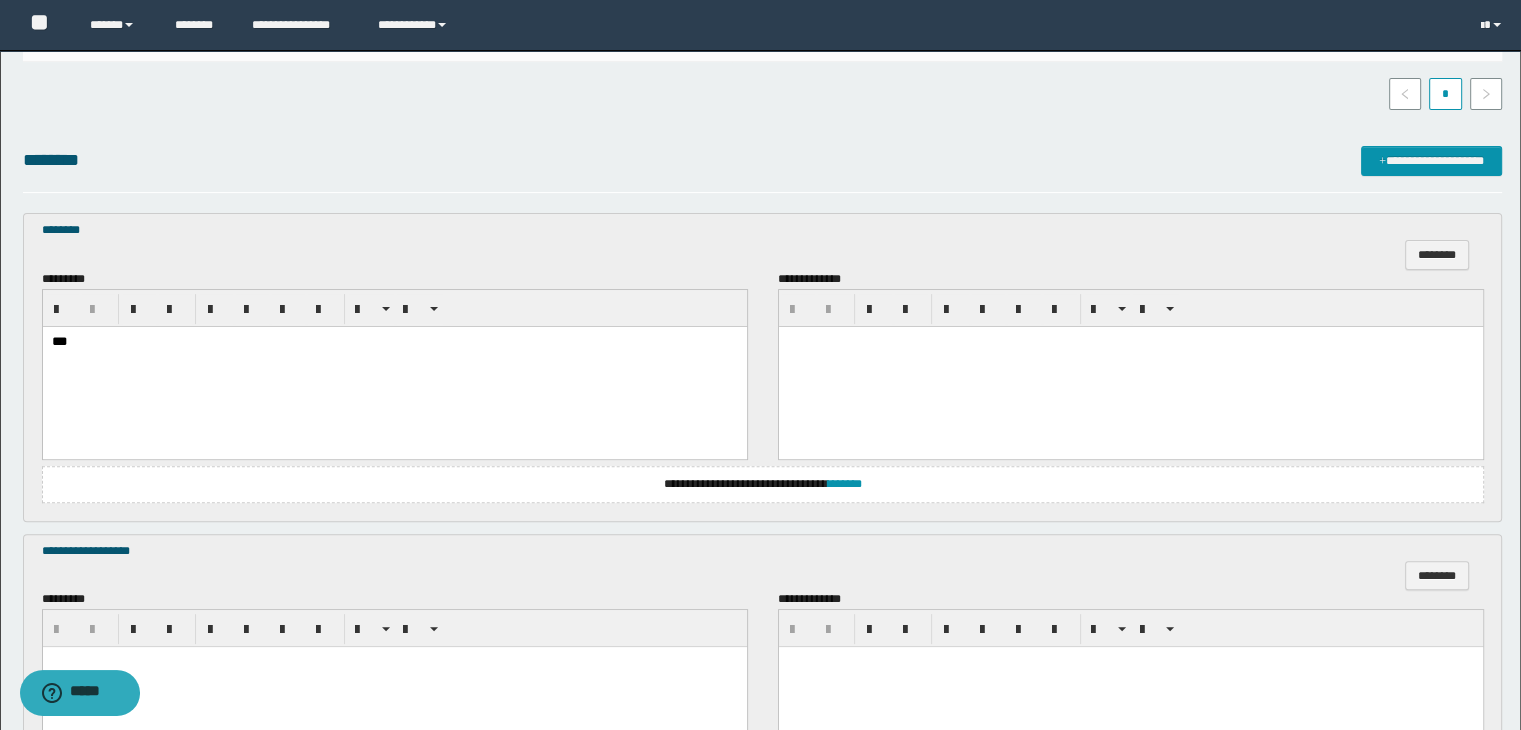 click at bounding box center [1130, 366] 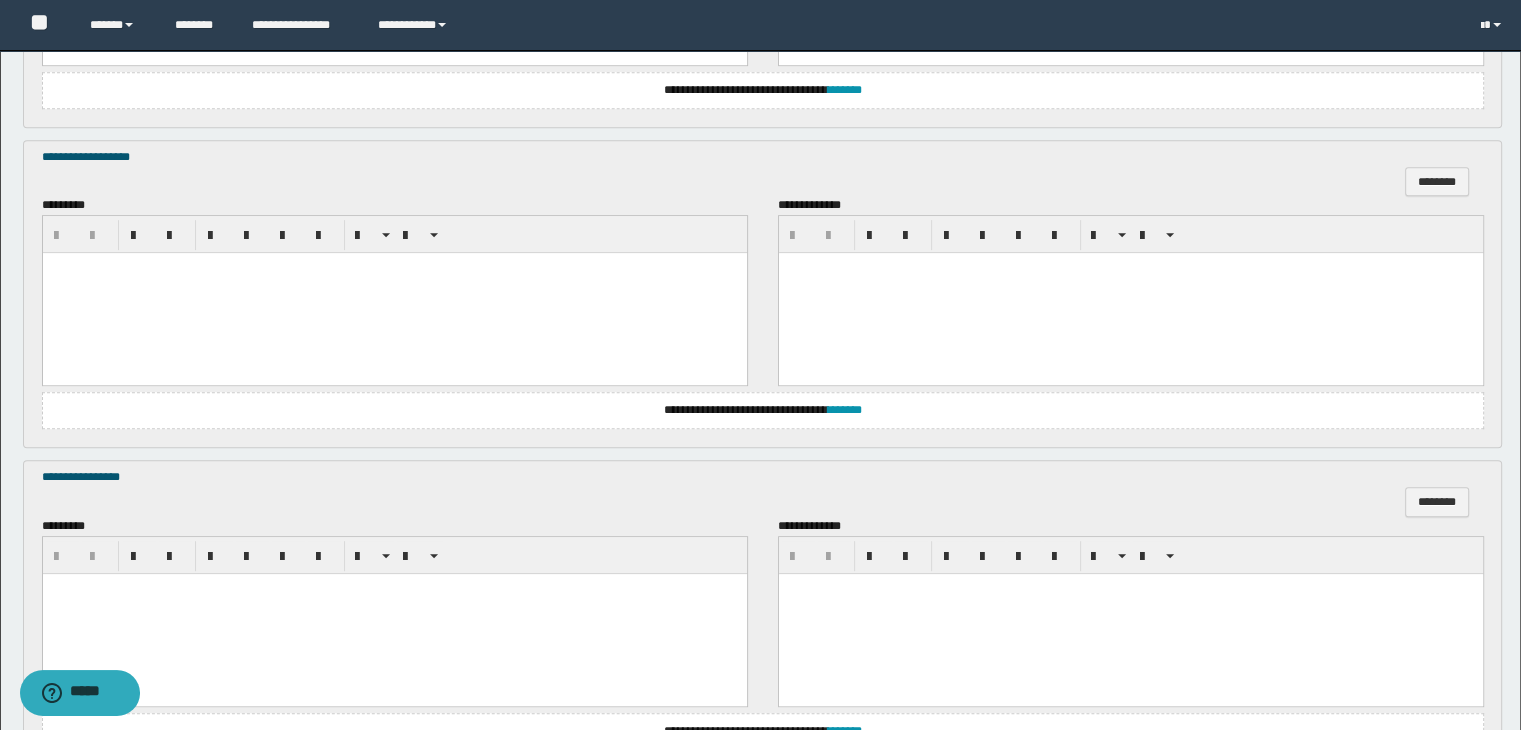 scroll, scrollTop: 900, scrollLeft: 0, axis: vertical 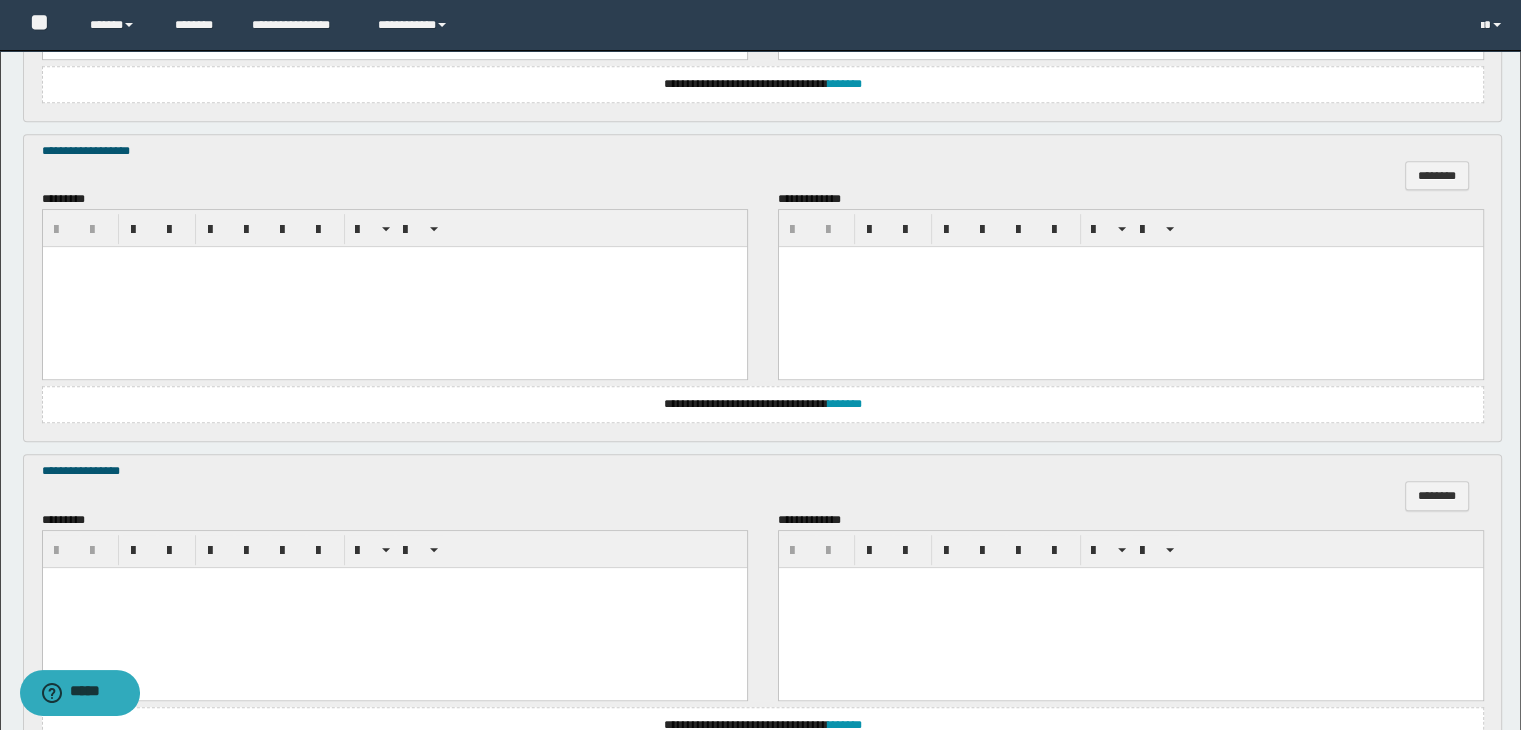 click at bounding box center [394, 287] 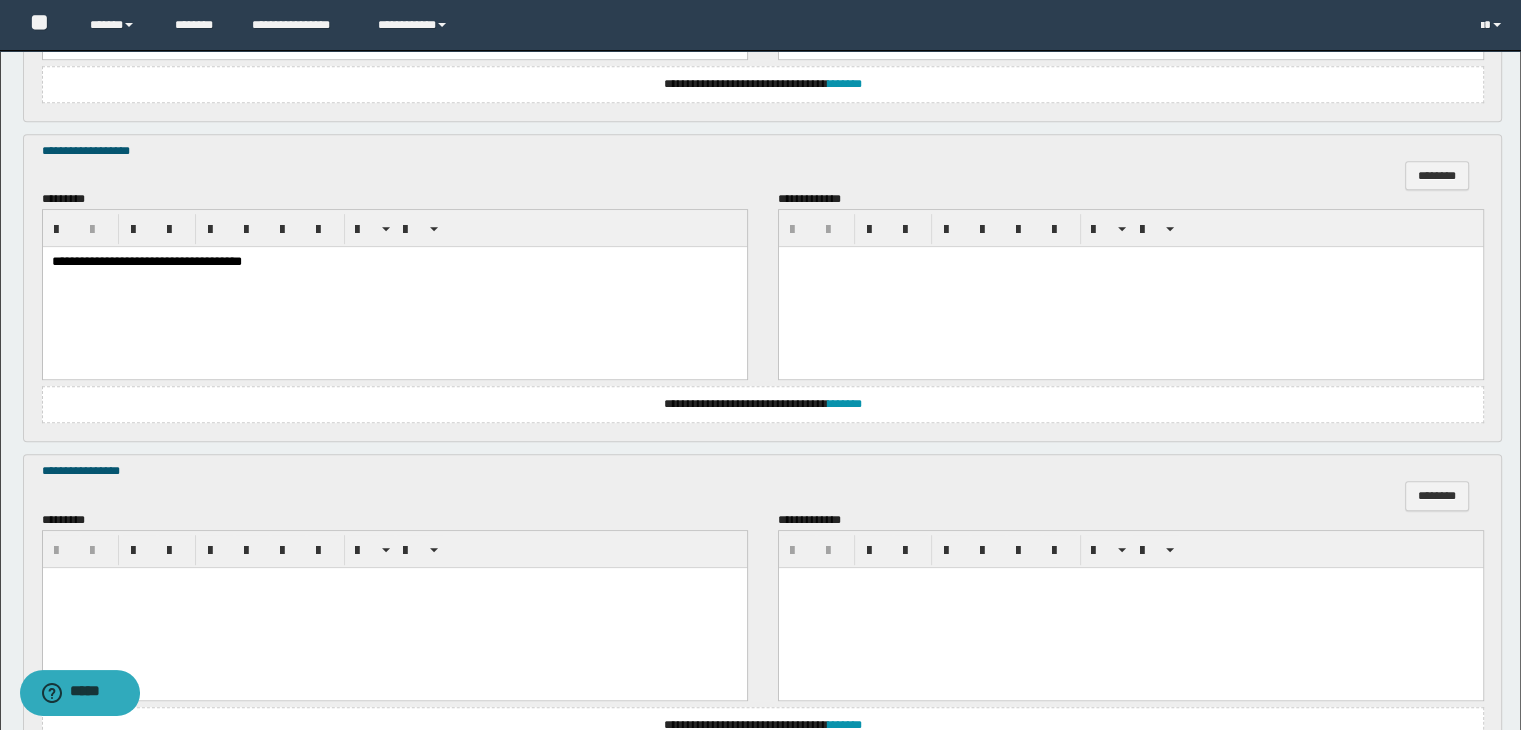 click at bounding box center (1130, 287) 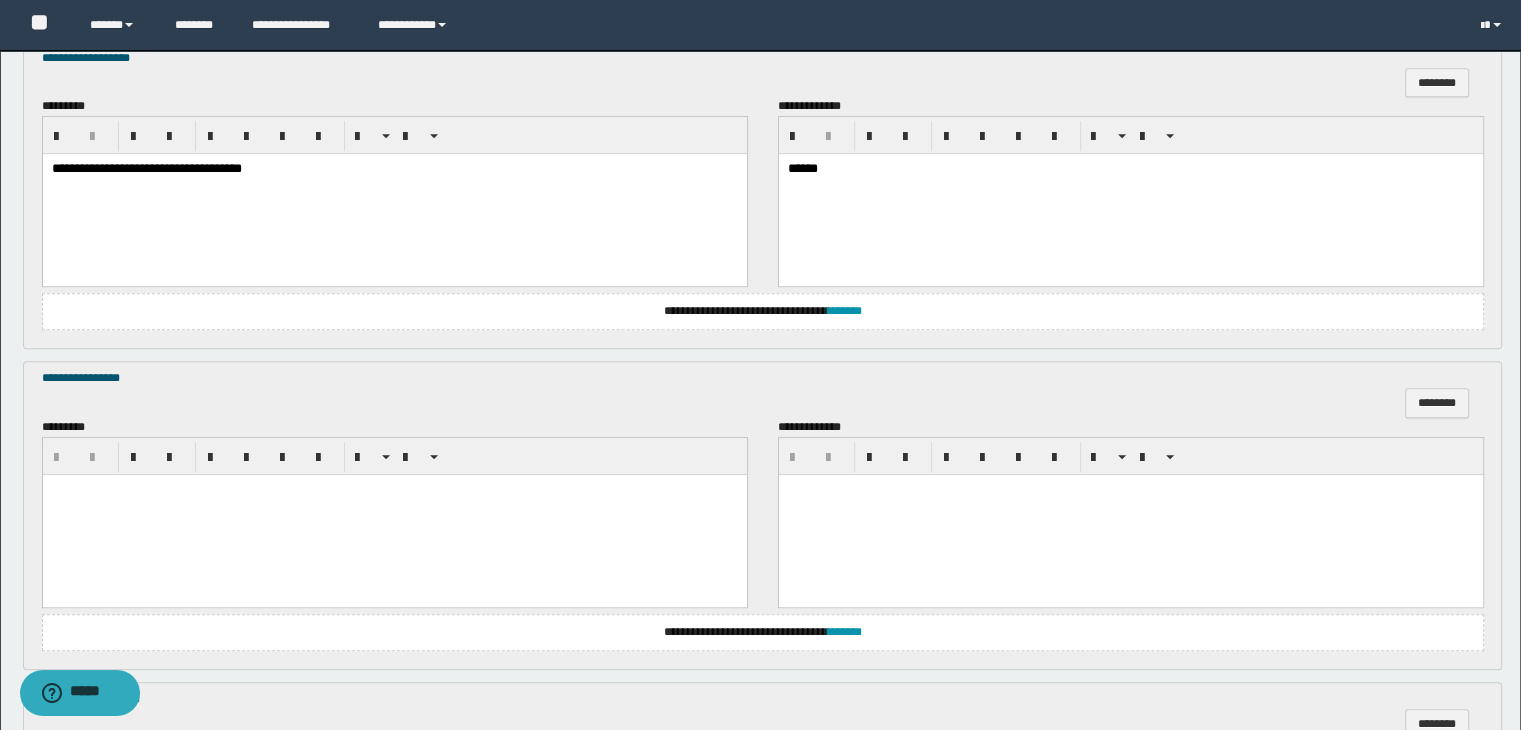 scroll, scrollTop: 1100, scrollLeft: 0, axis: vertical 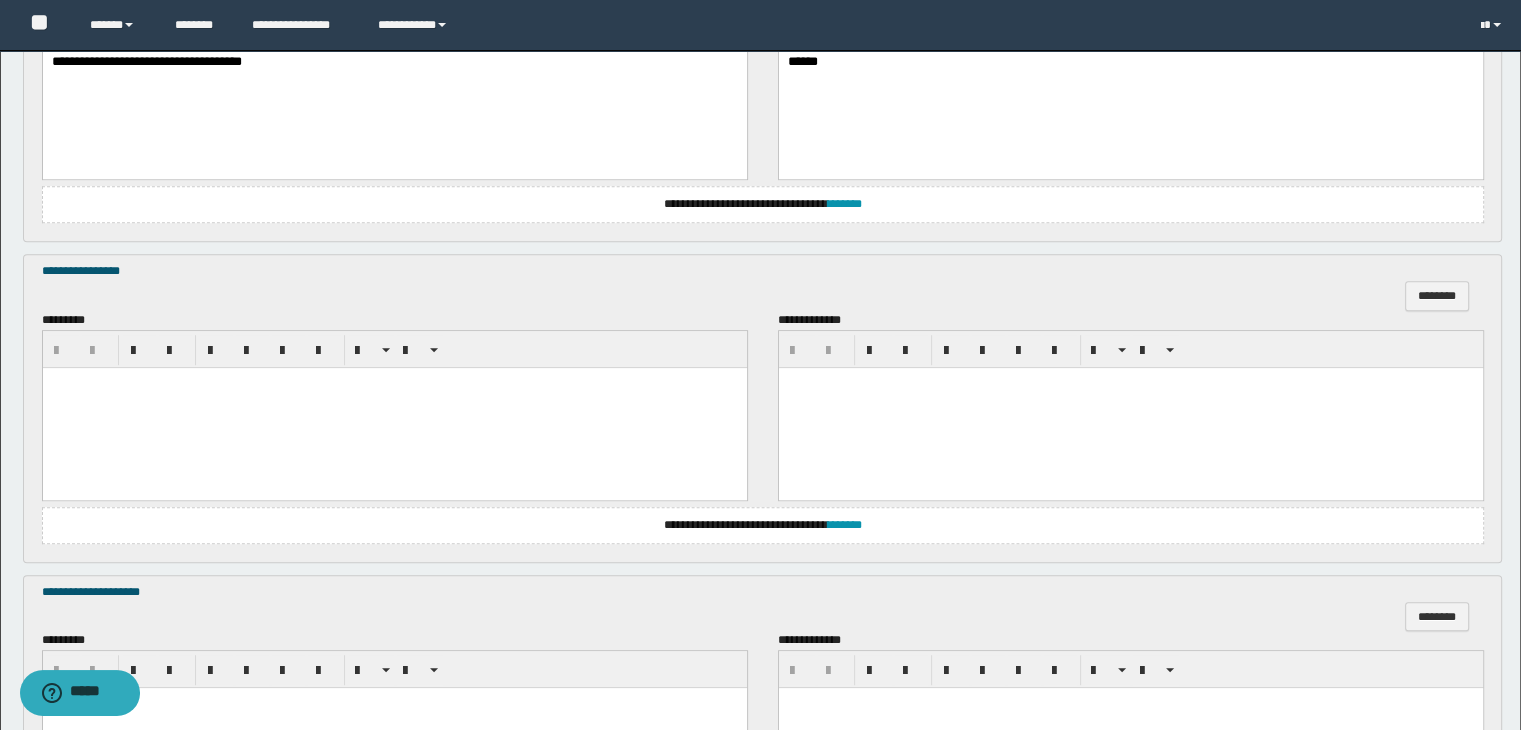 drag, startPoint x: 191, startPoint y: 392, endPoint x: 272, endPoint y: 390, distance: 81.02469 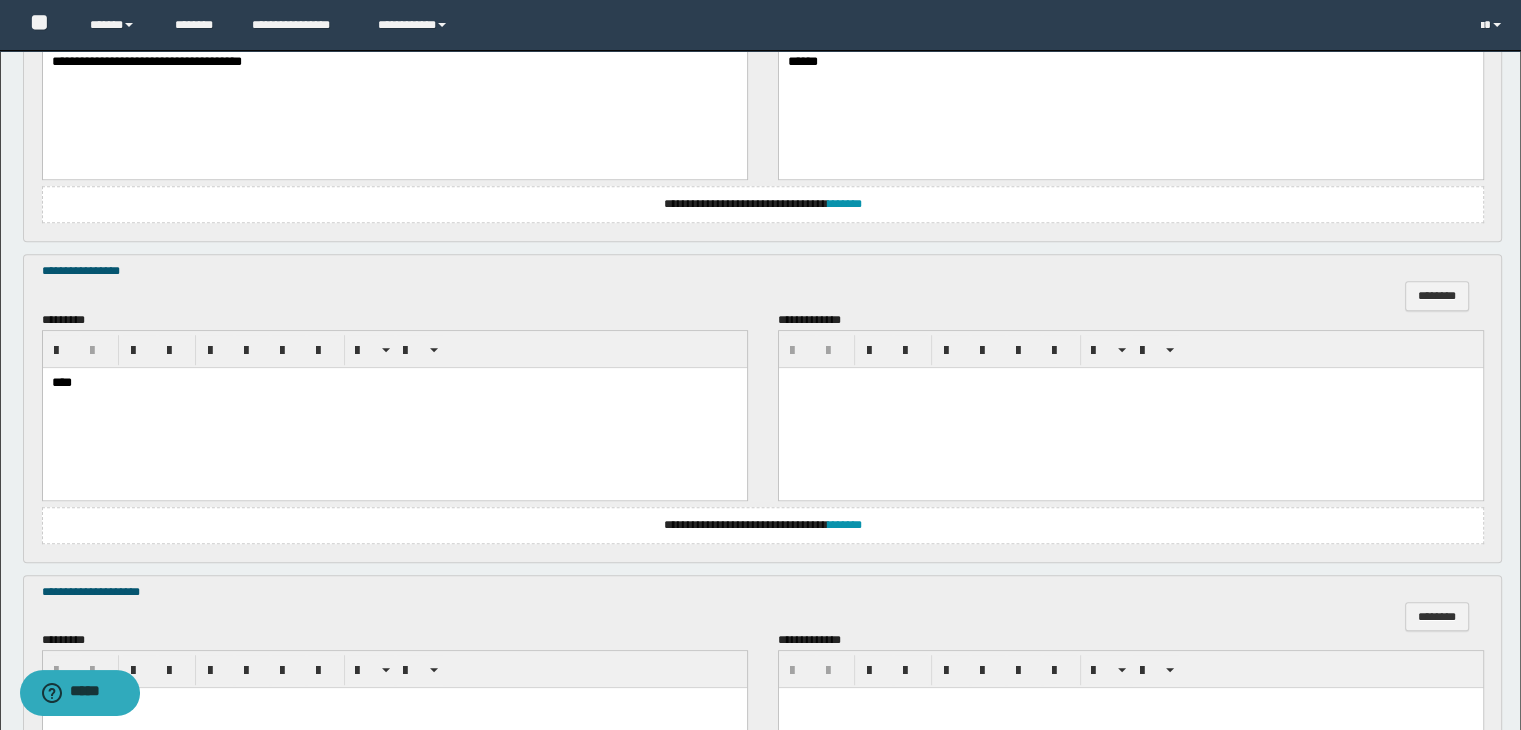 click at bounding box center [1130, 407] 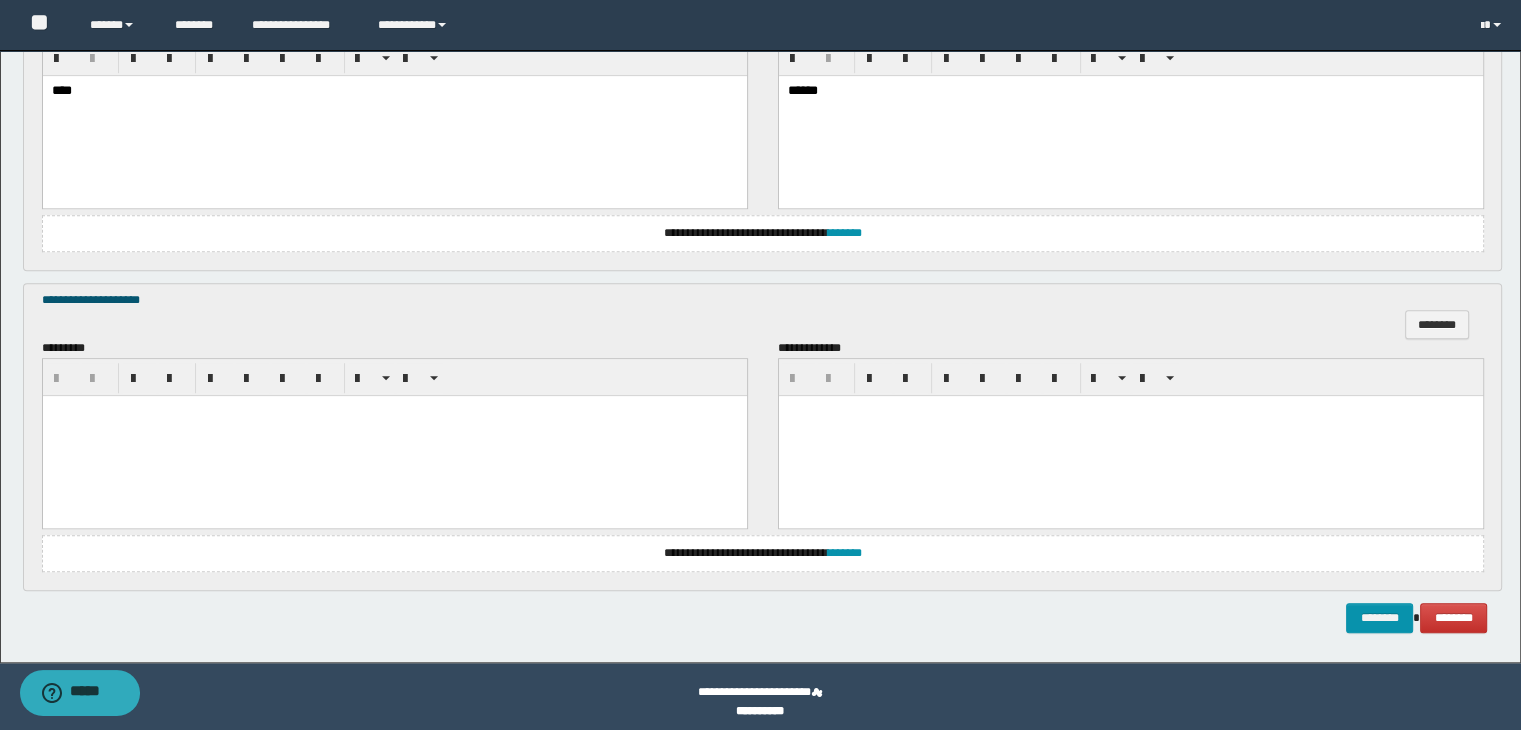 scroll, scrollTop: 1403, scrollLeft: 0, axis: vertical 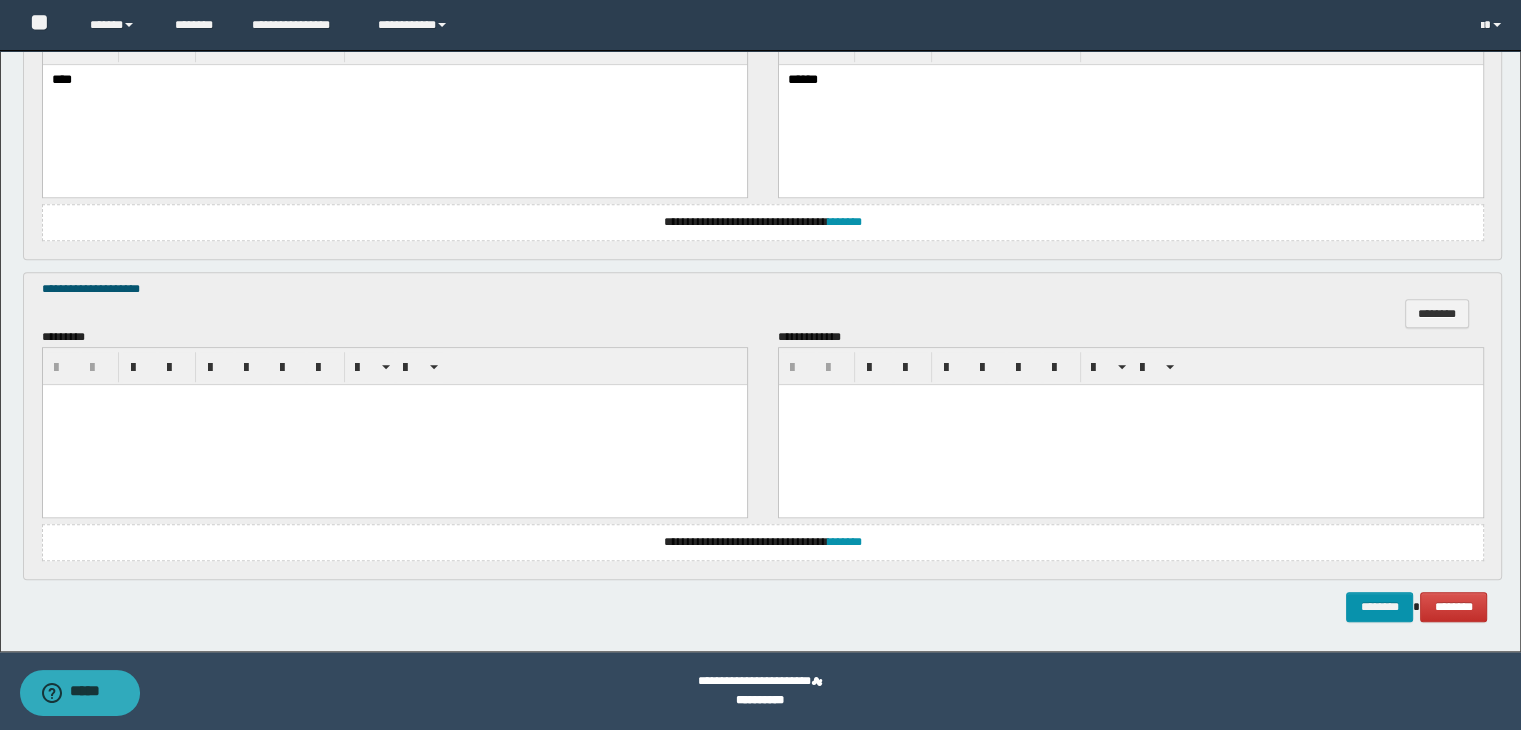 click at bounding box center (394, 425) 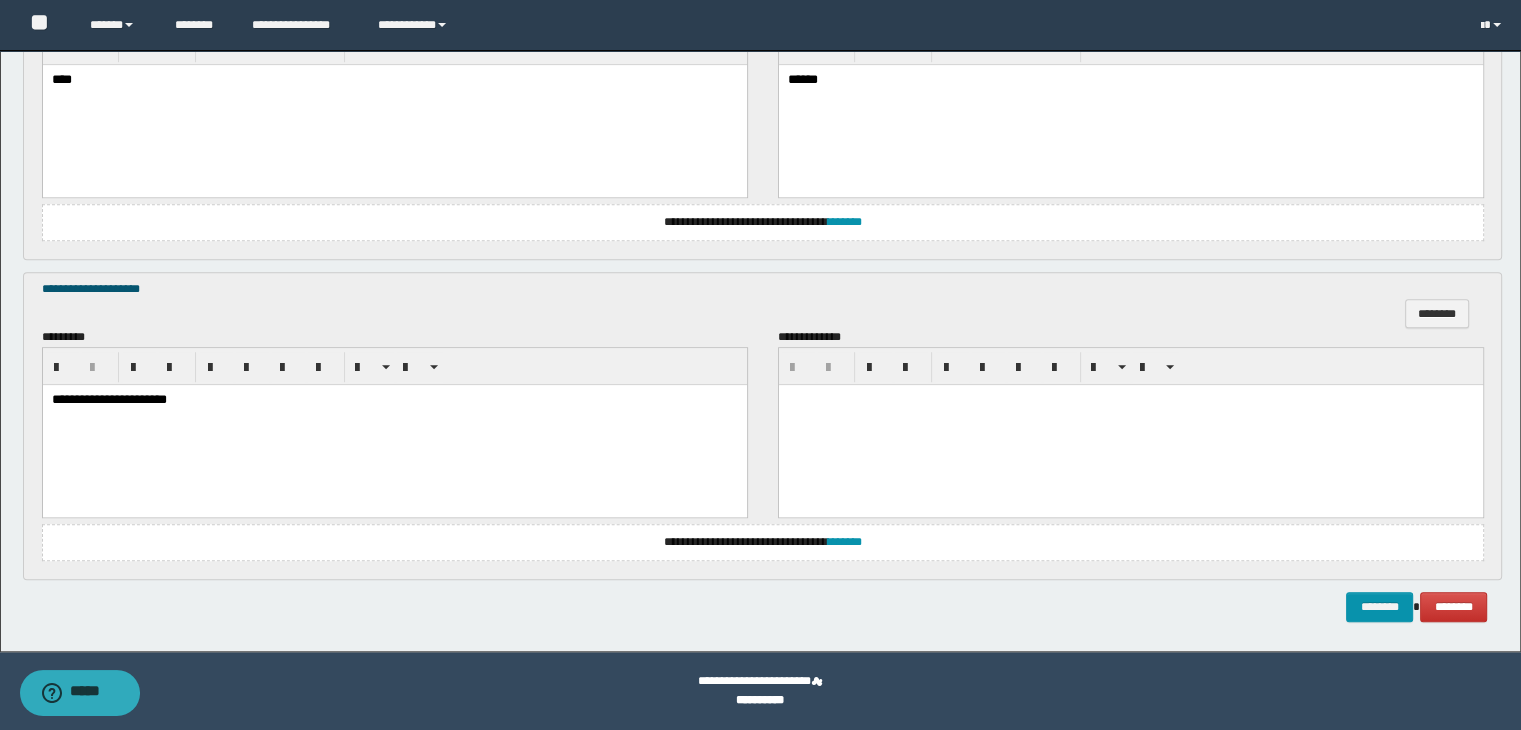click at bounding box center [1130, 425] 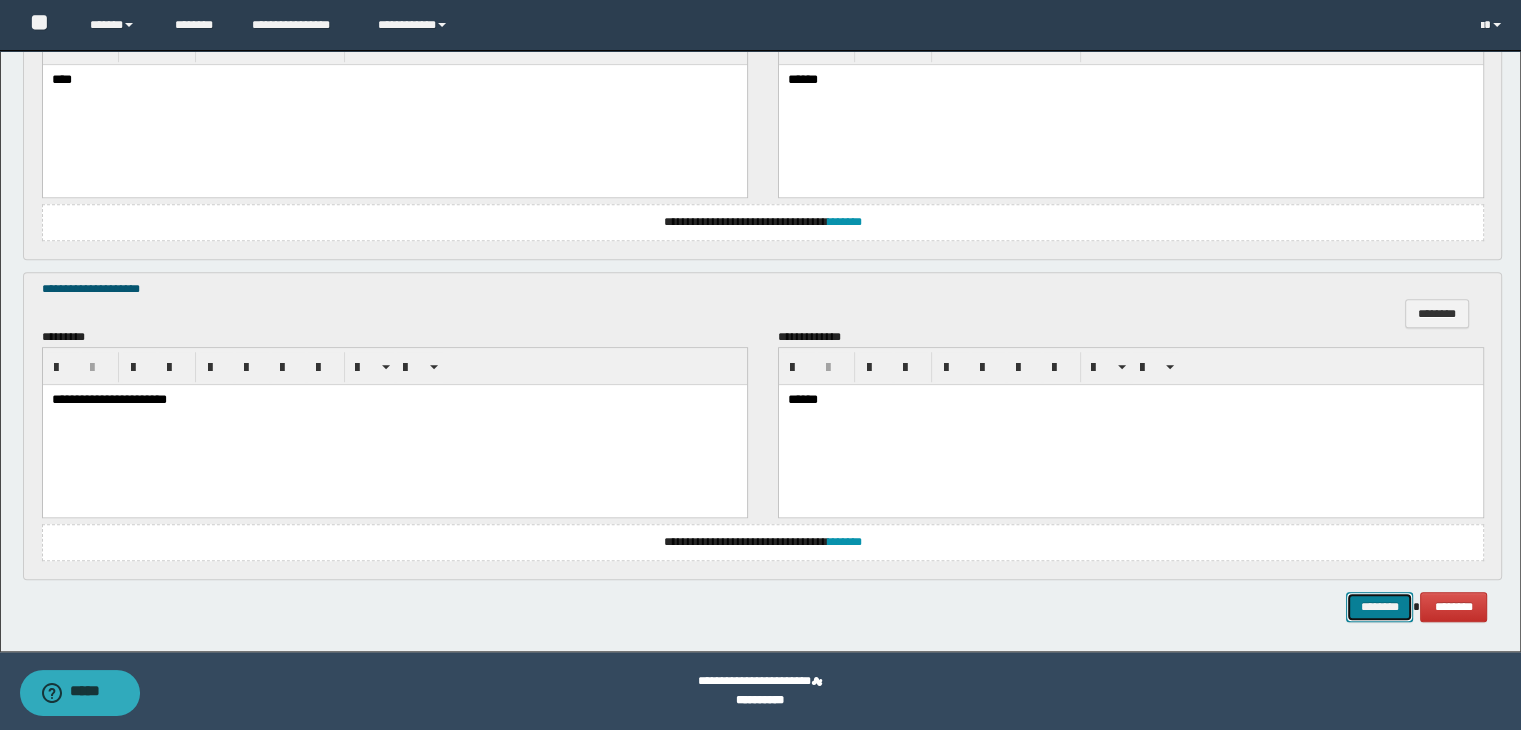 click on "********" at bounding box center (1379, 607) 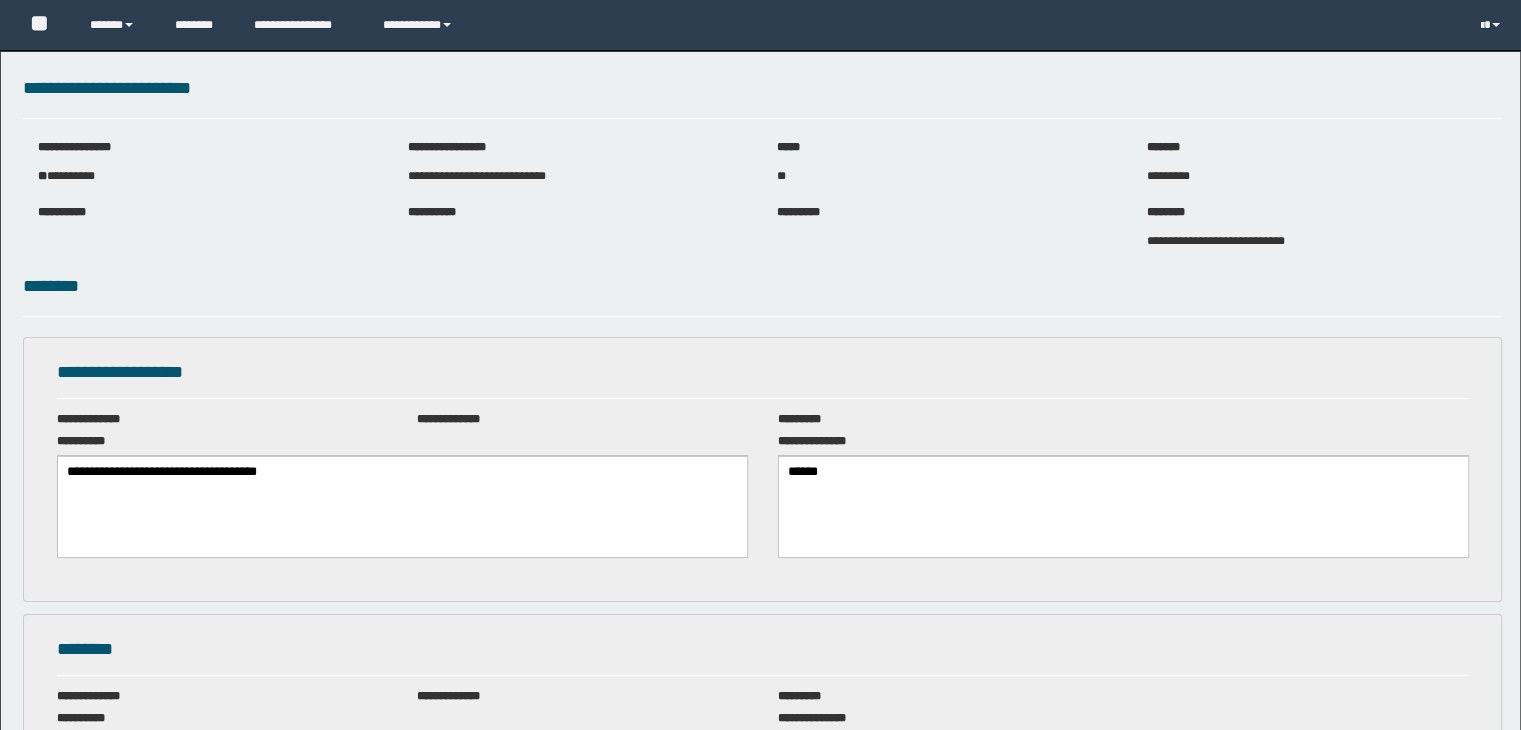 scroll, scrollTop: 0, scrollLeft: 0, axis: both 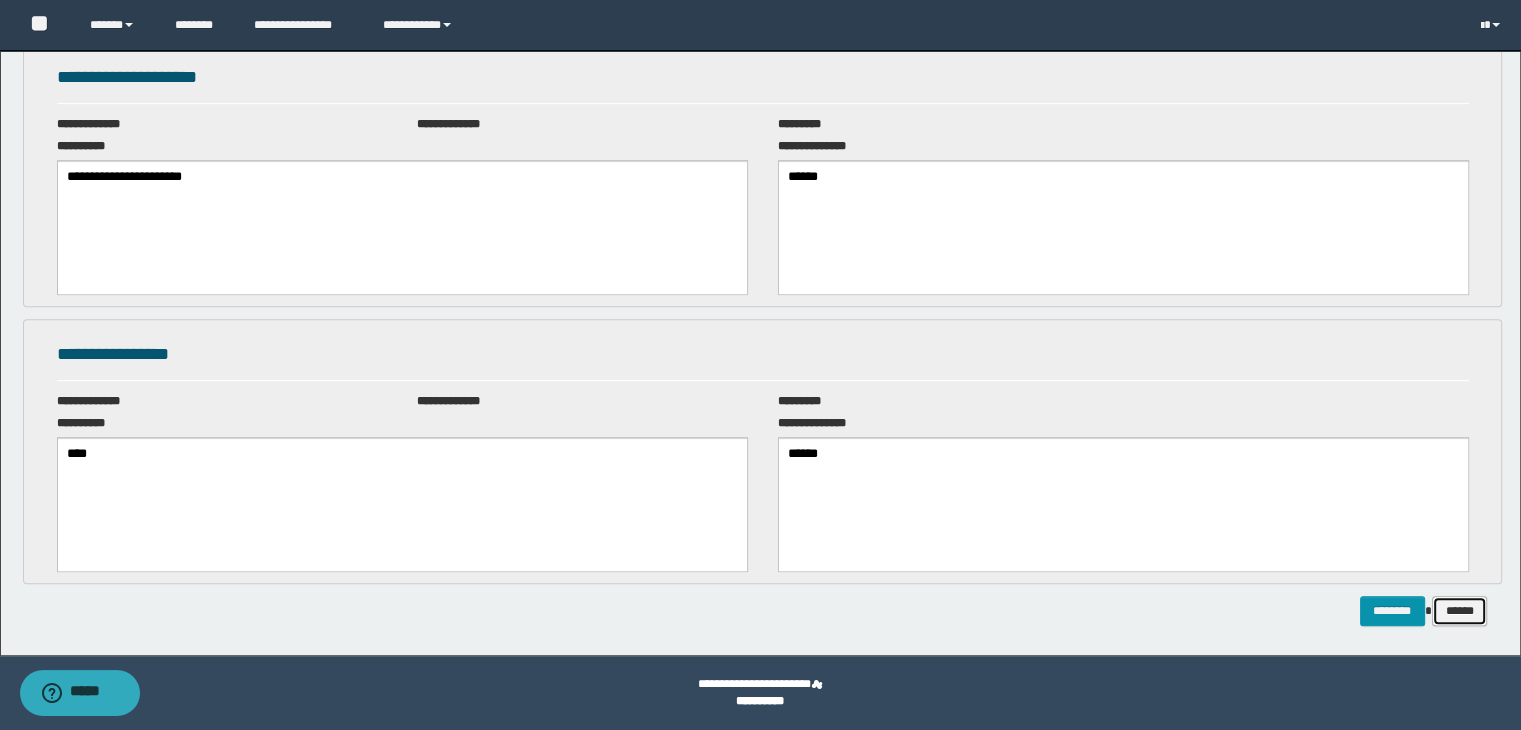 click on "******" at bounding box center (1460, 611) 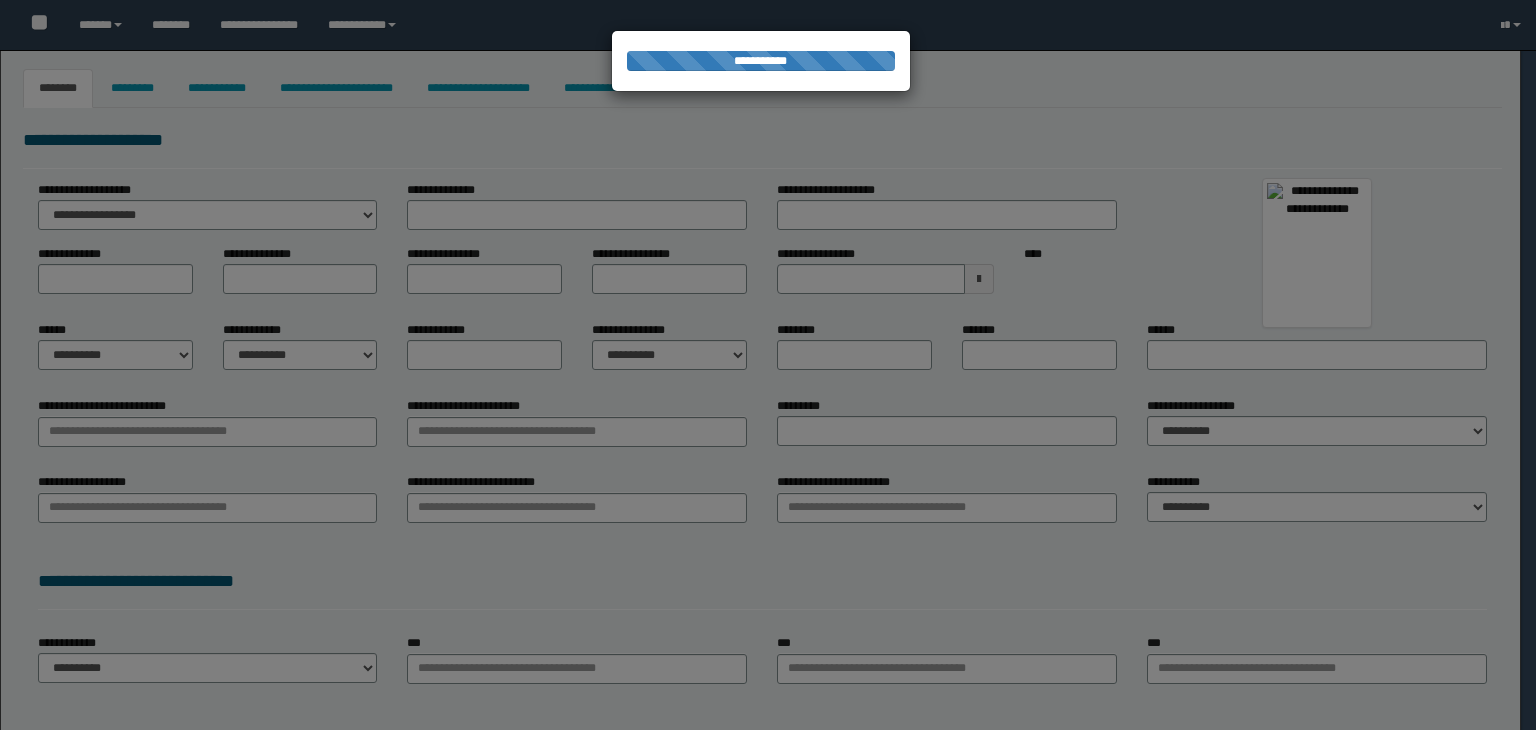 select on "**" 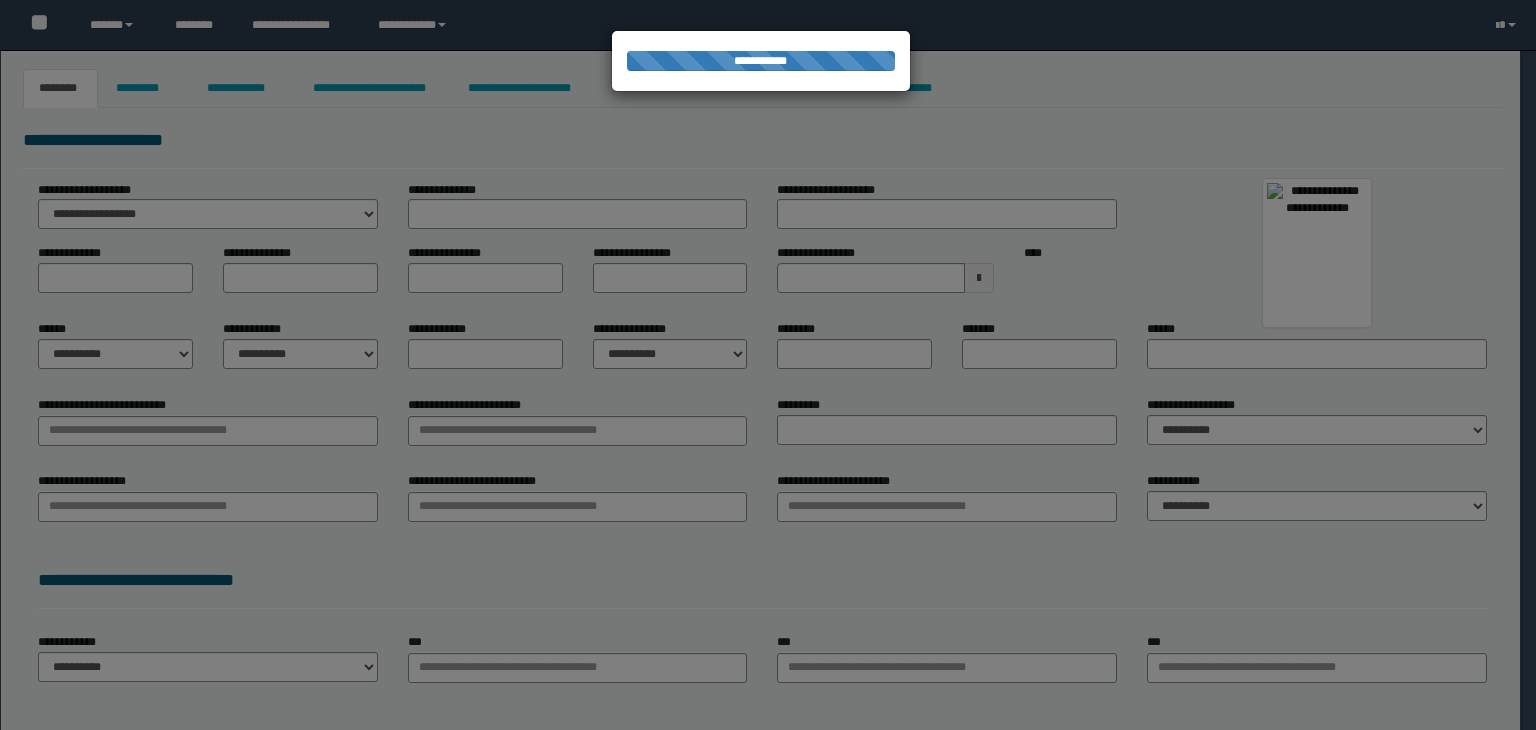 scroll, scrollTop: 0, scrollLeft: 0, axis: both 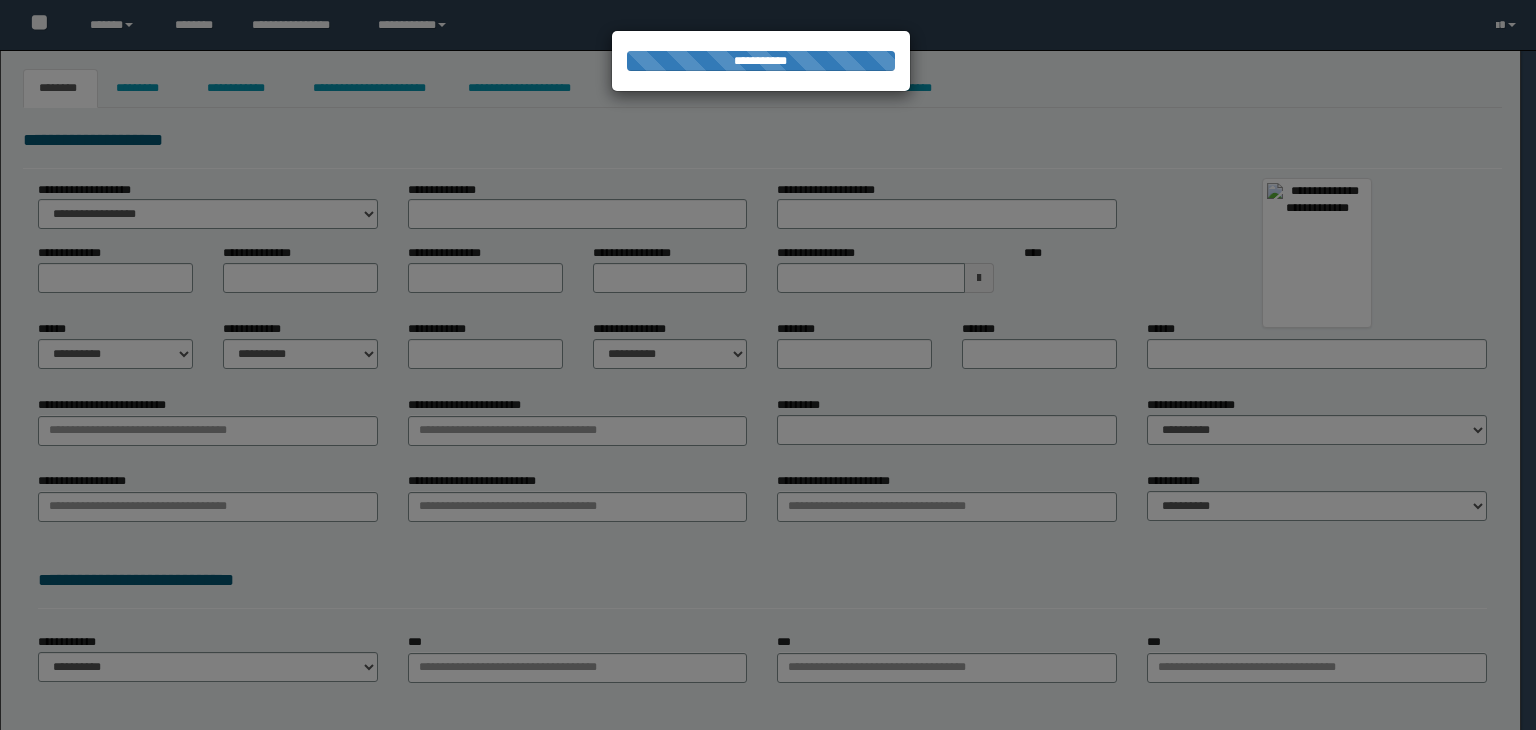 type on "****" 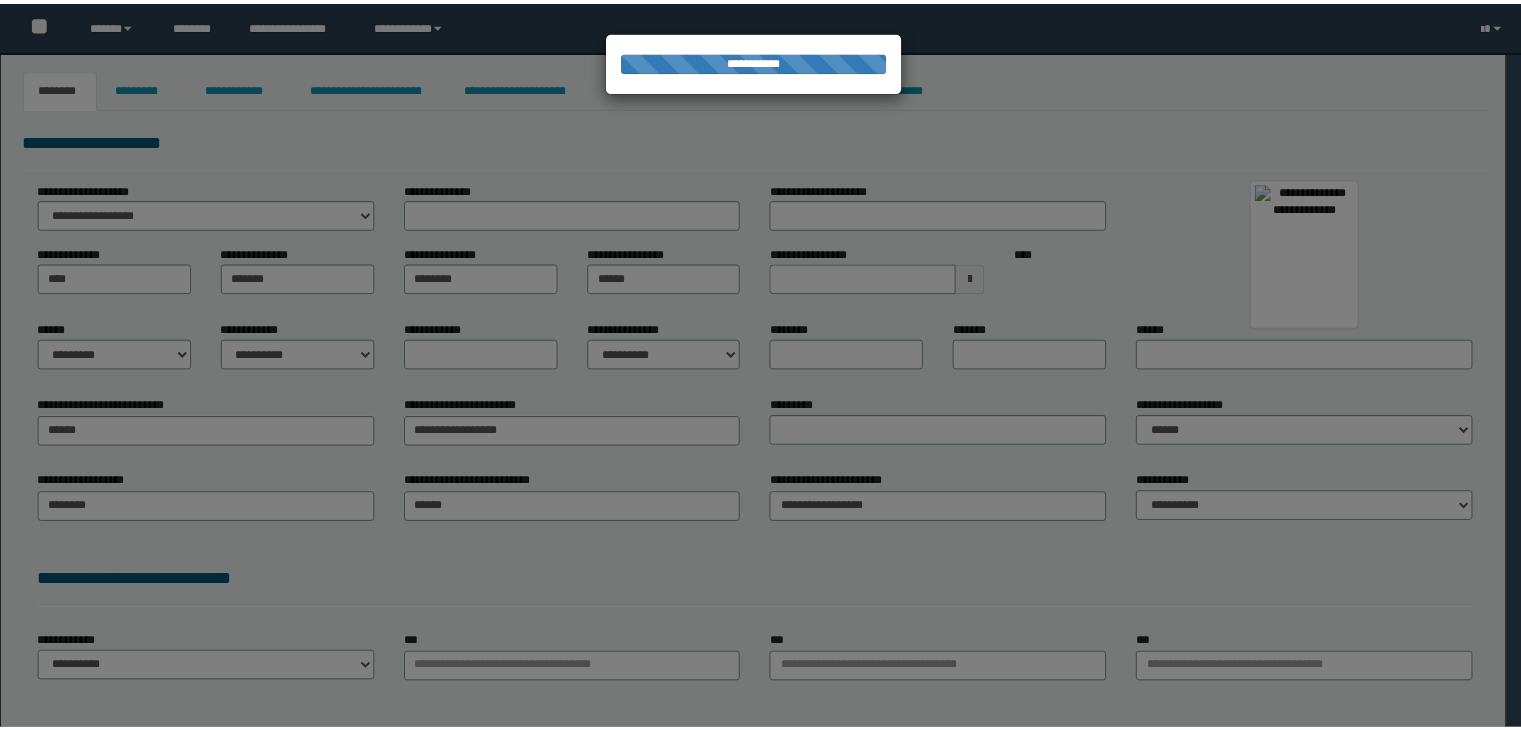 scroll, scrollTop: 0, scrollLeft: 0, axis: both 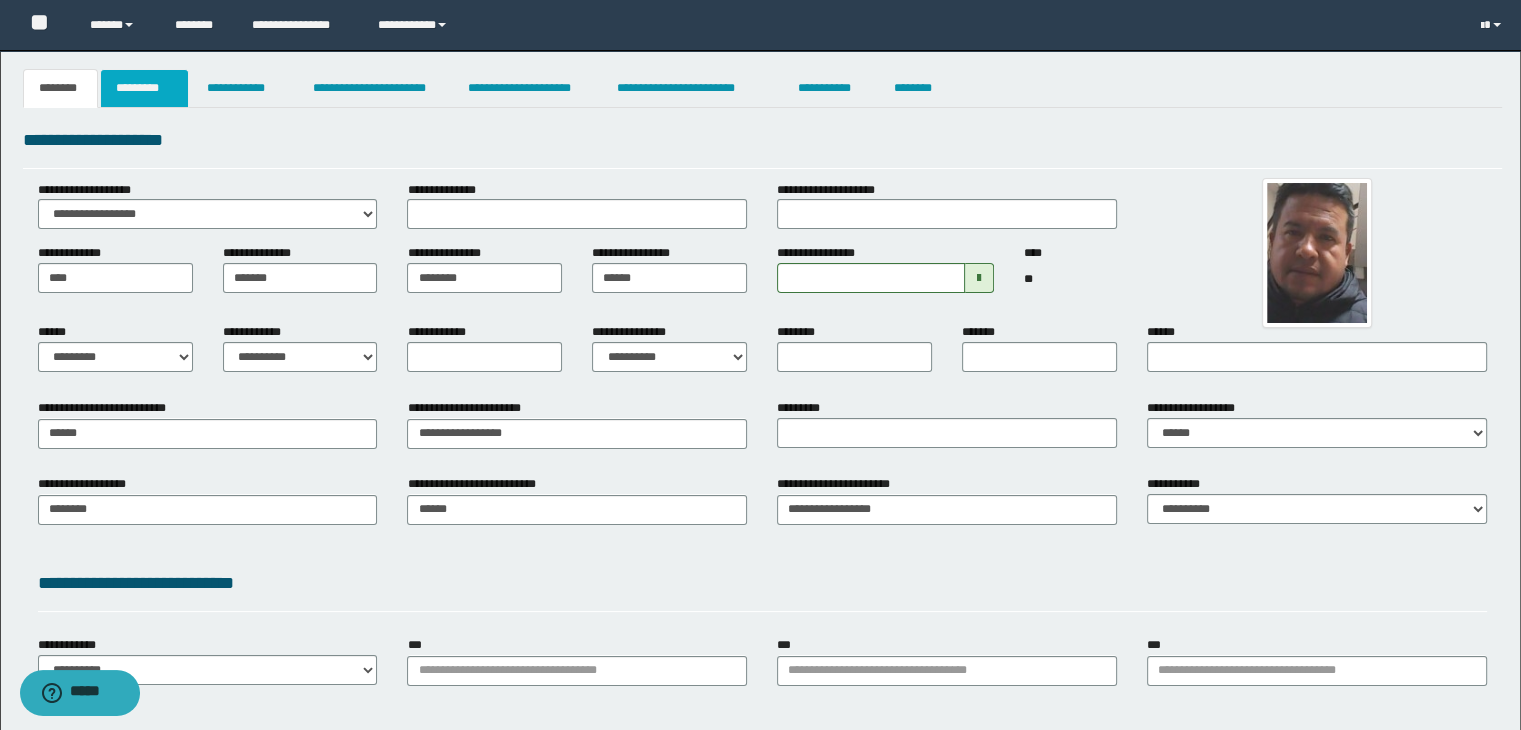 click on "*********" at bounding box center [144, 88] 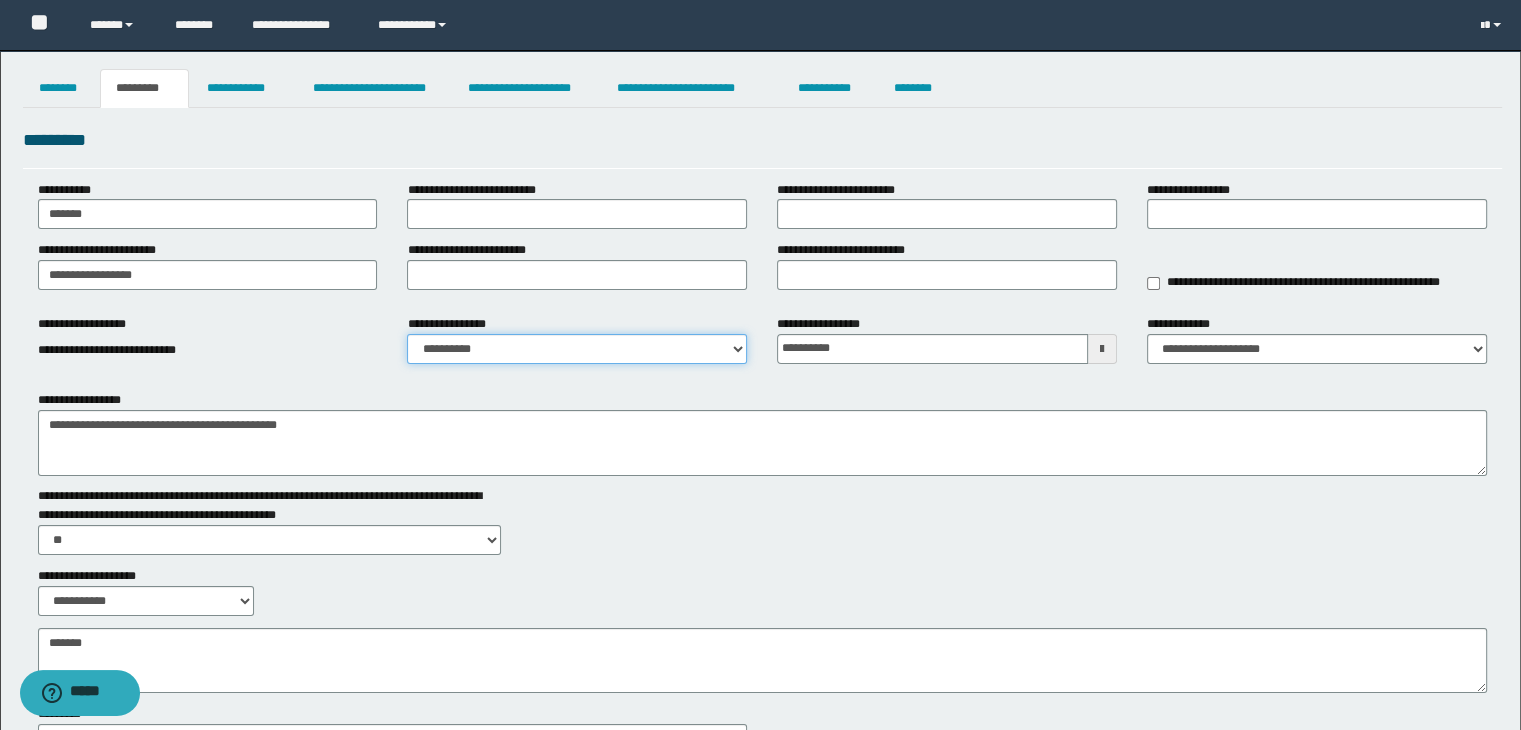 click on "**********" at bounding box center (577, 349) 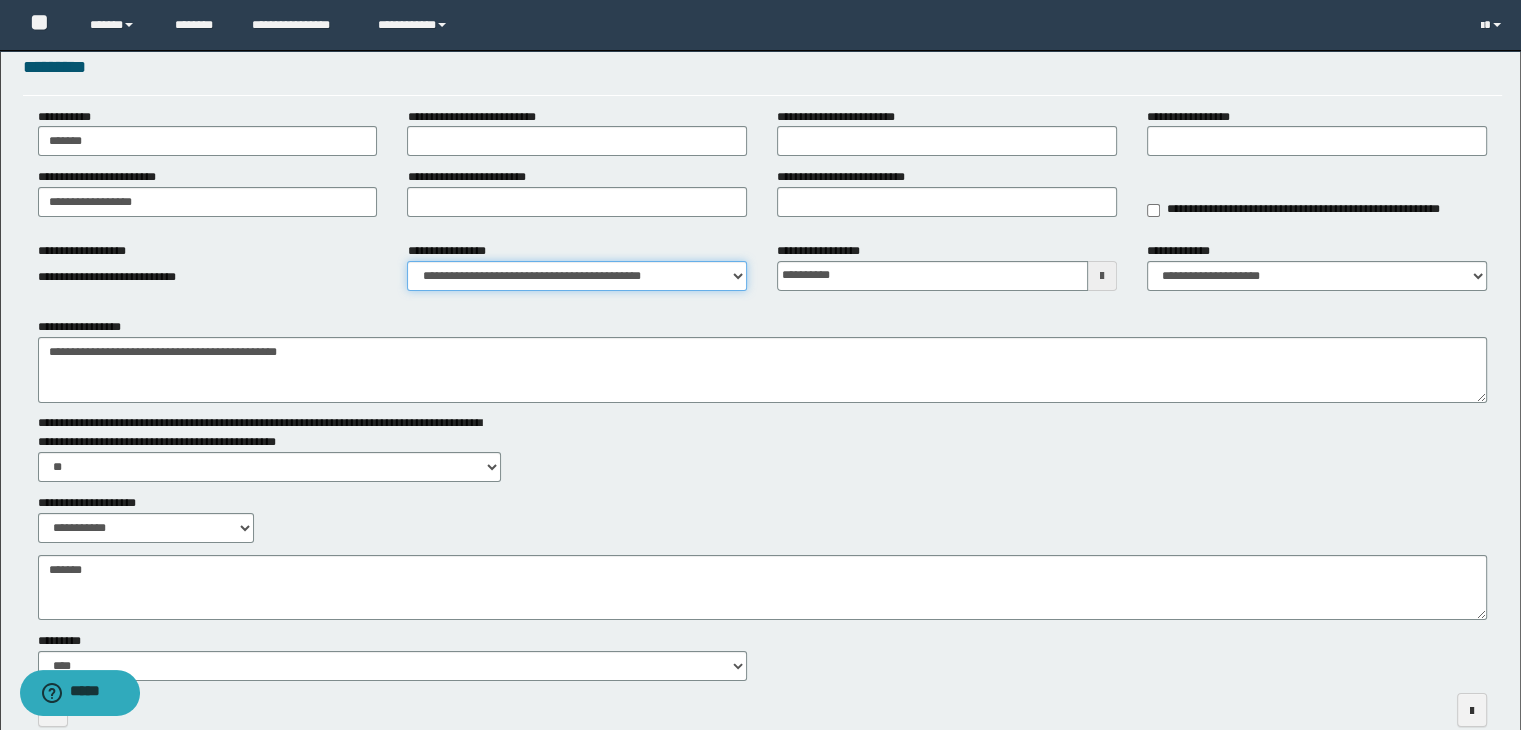 scroll, scrollTop: 0, scrollLeft: 0, axis: both 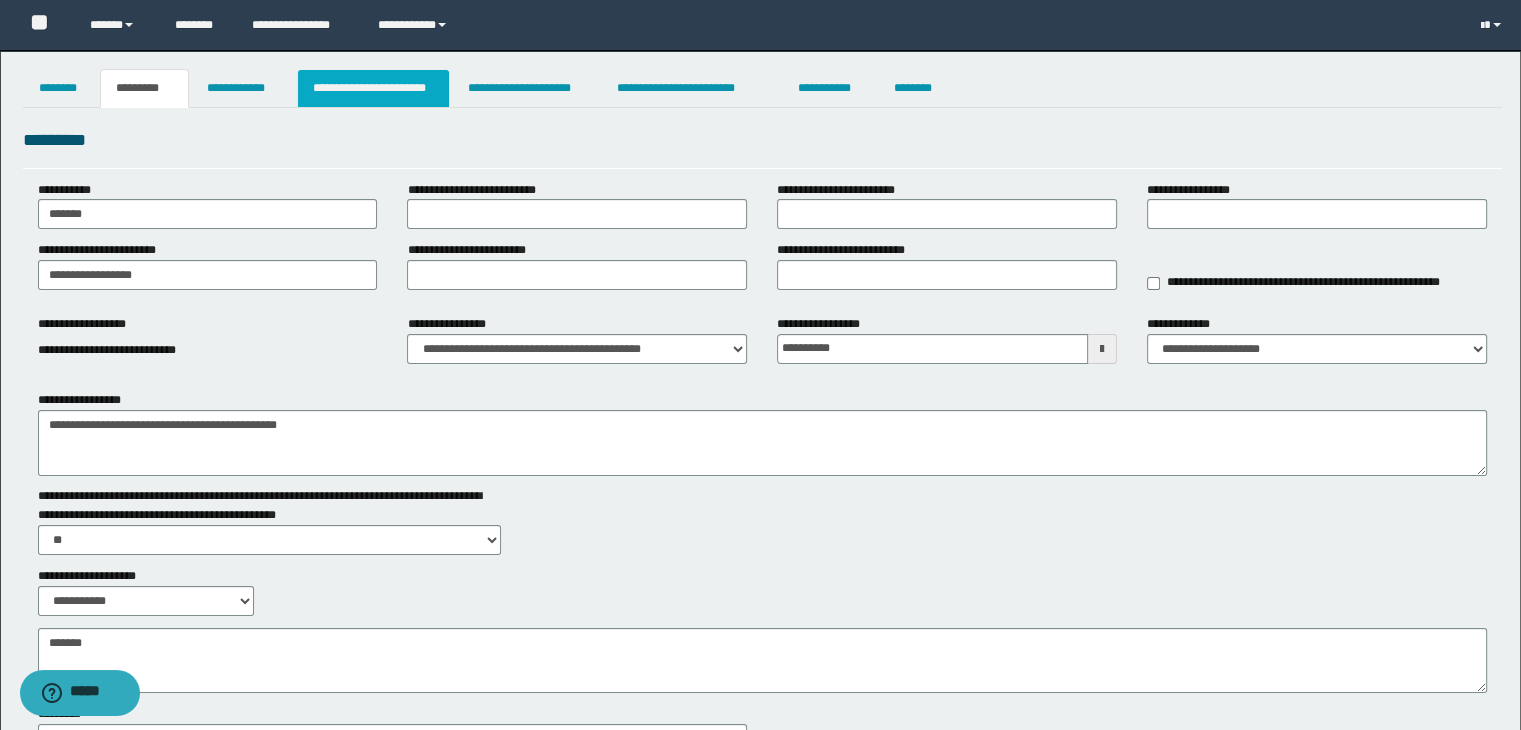 click on "**********" at bounding box center [373, 88] 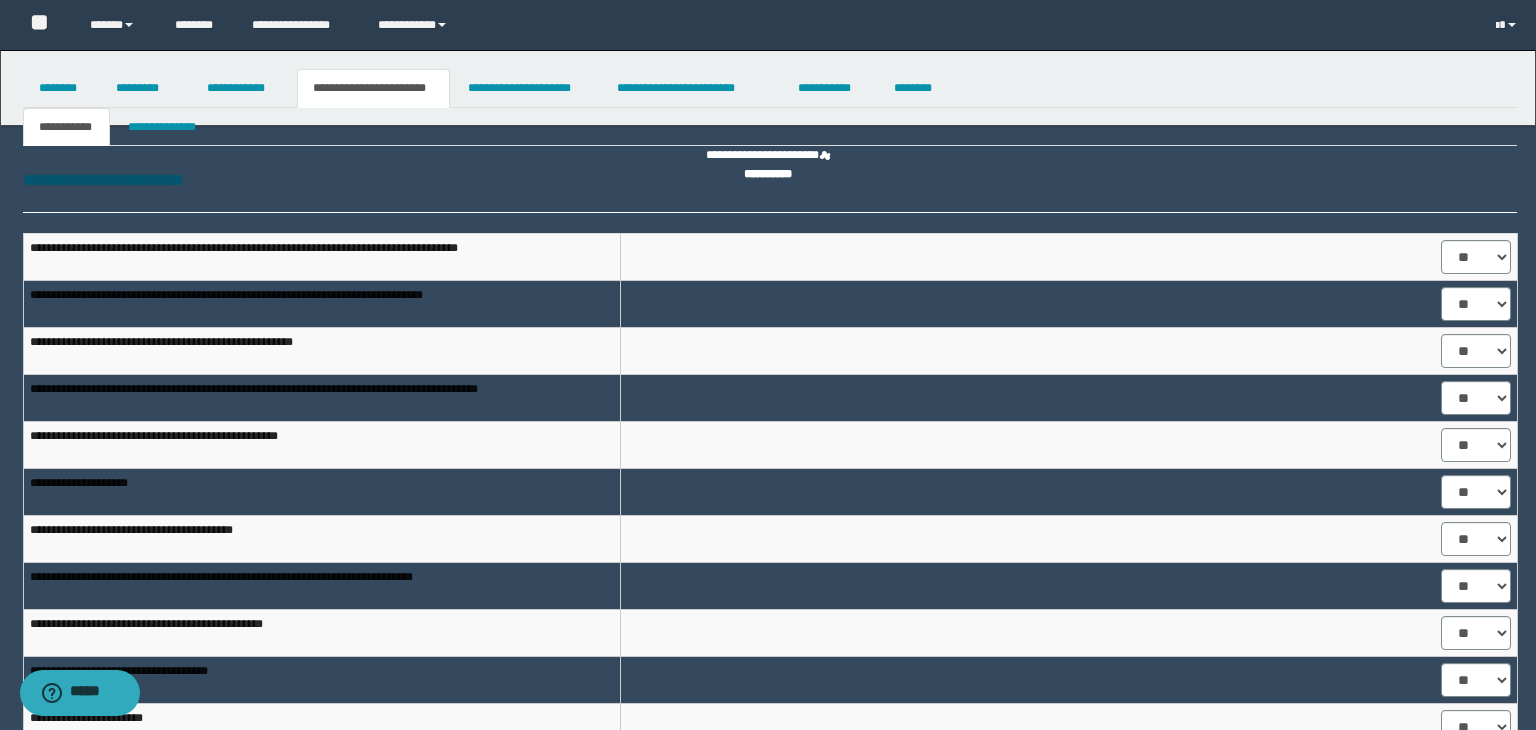 select on "****" 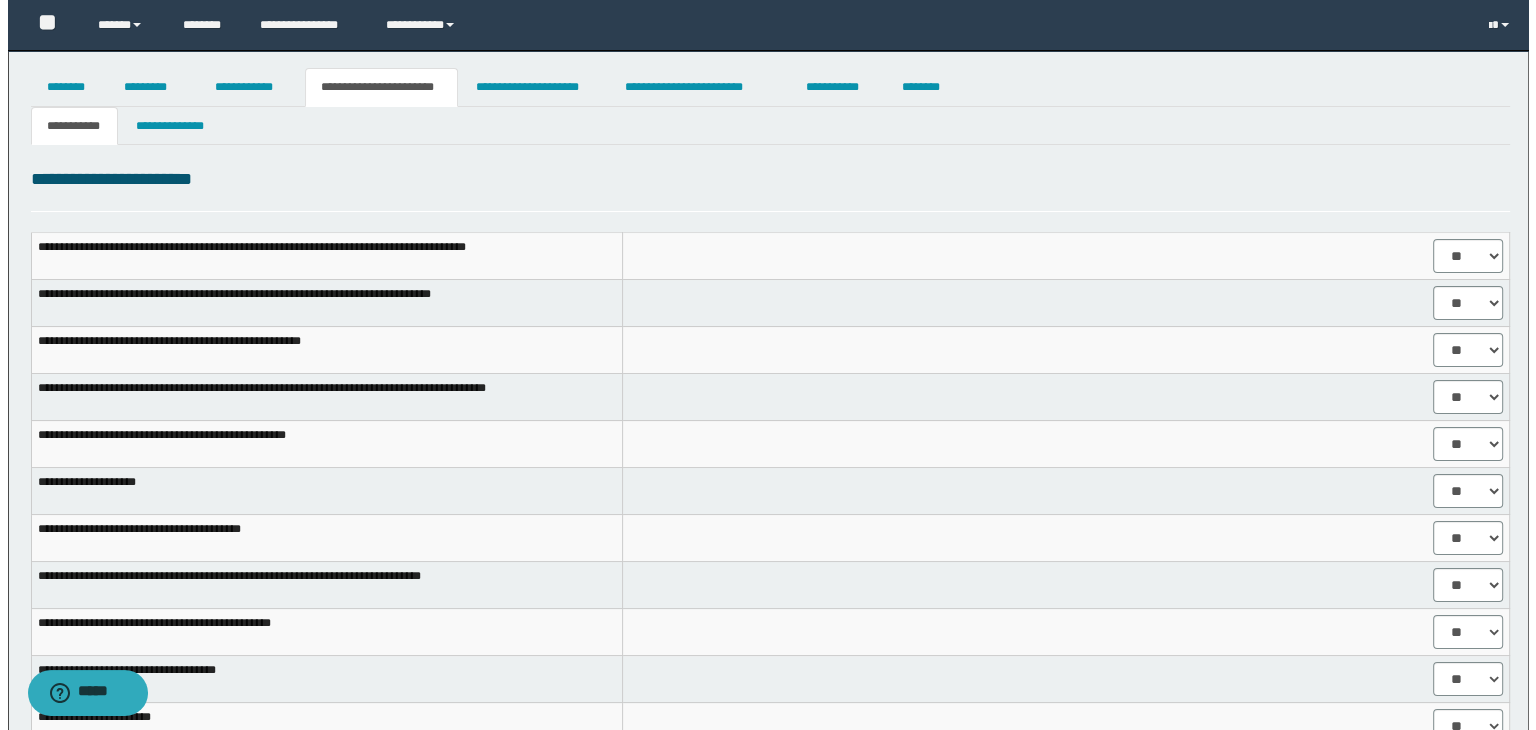 scroll, scrollTop: 0, scrollLeft: 0, axis: both 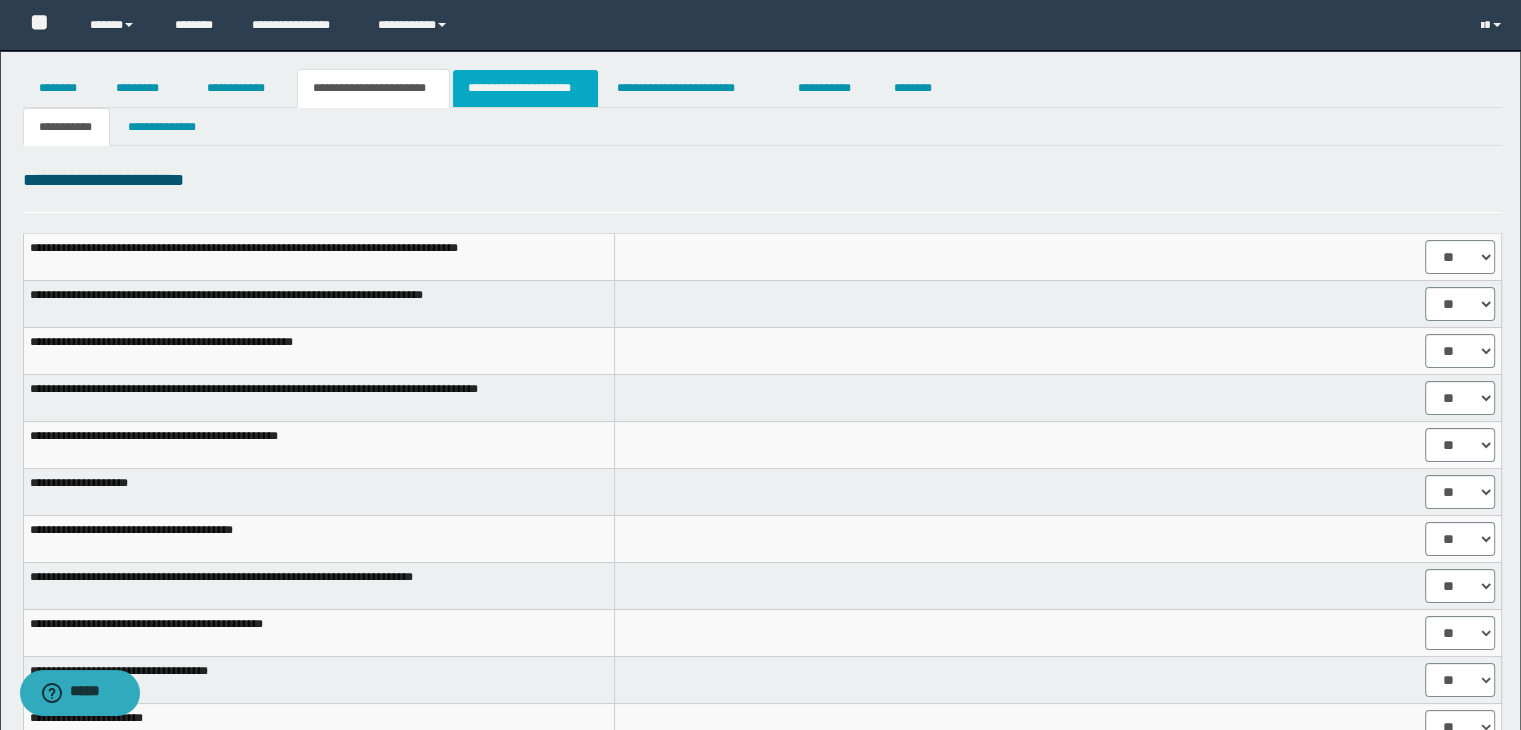 click on "**********" at bounding box center (525, 88) 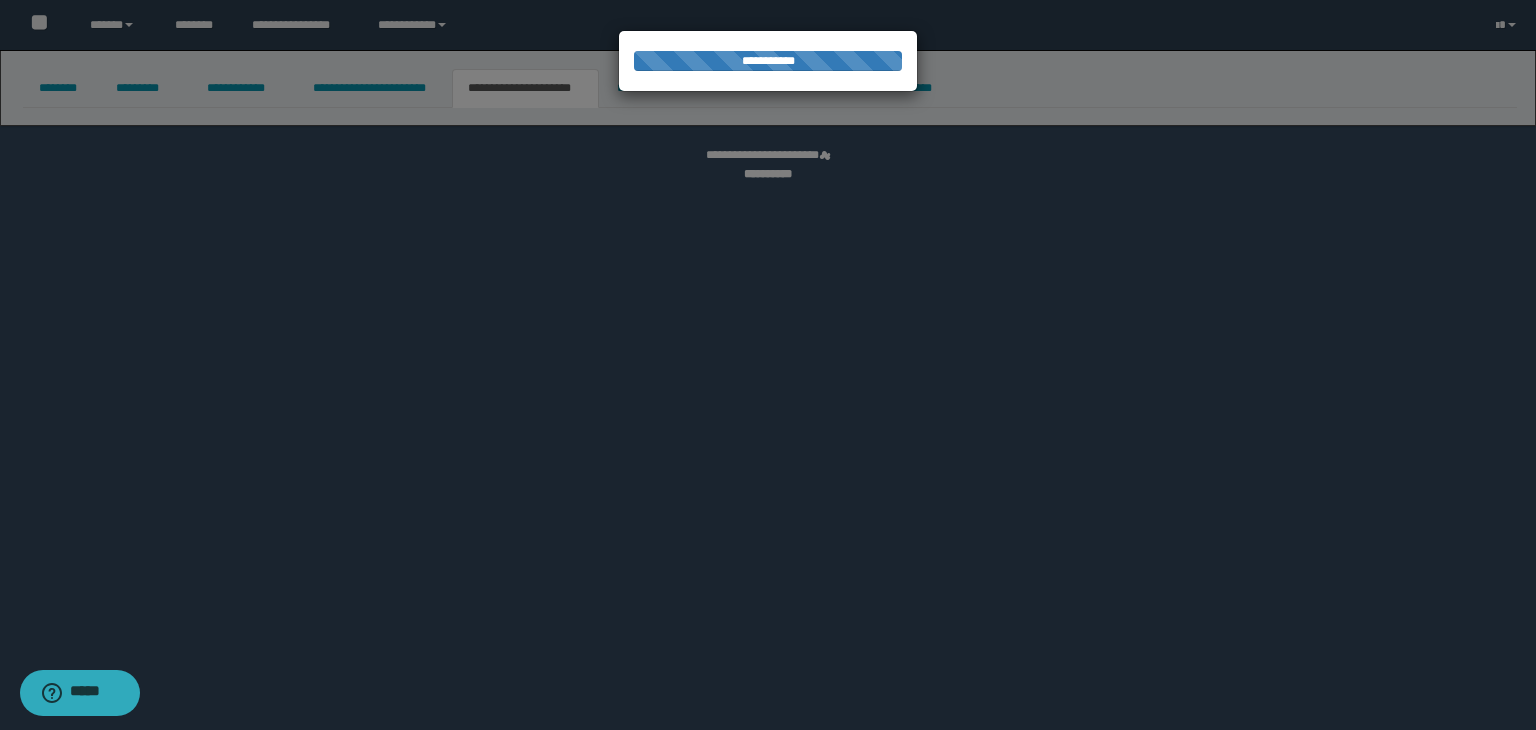 select on "*" 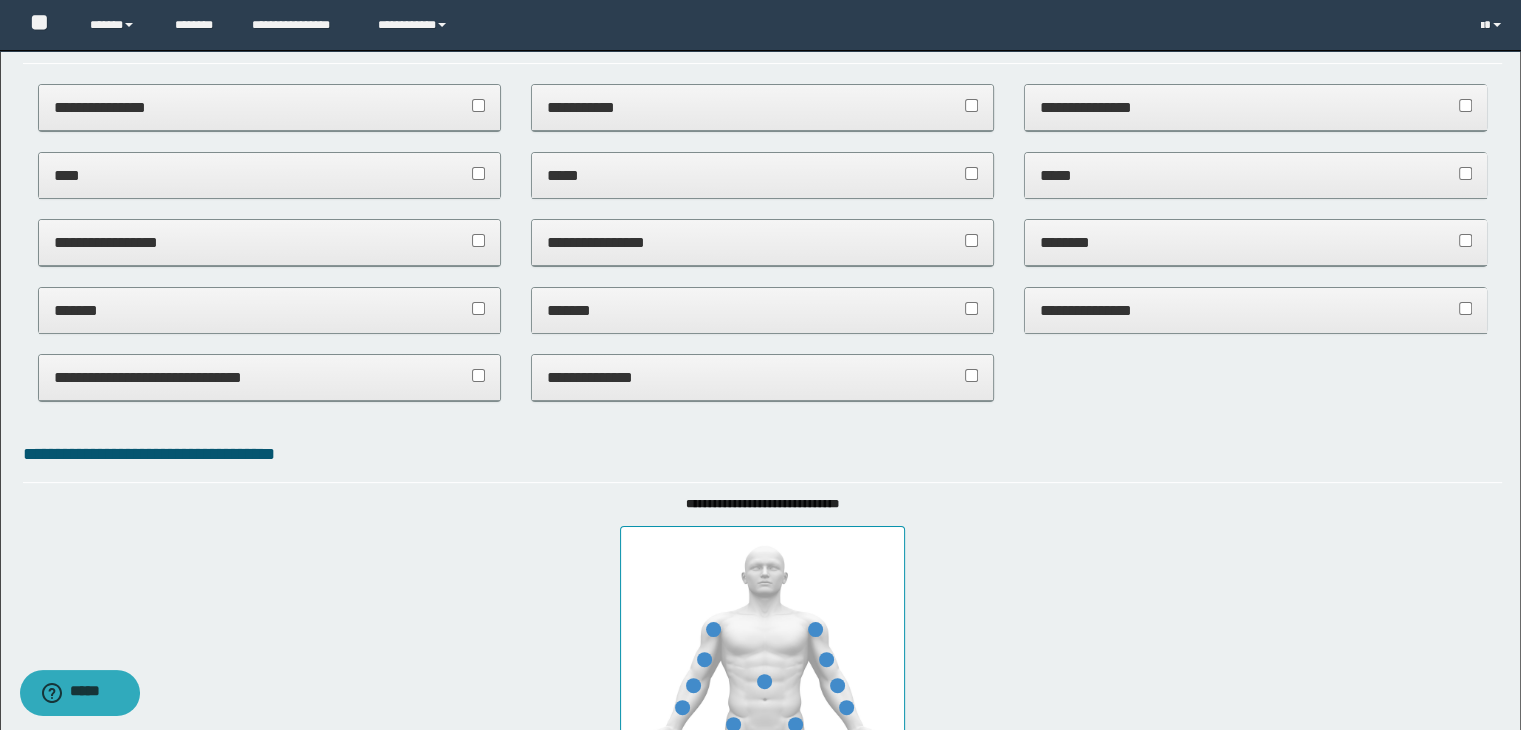 scroll, scrollTop: 300, scrollLeft: 0, axis: vertical 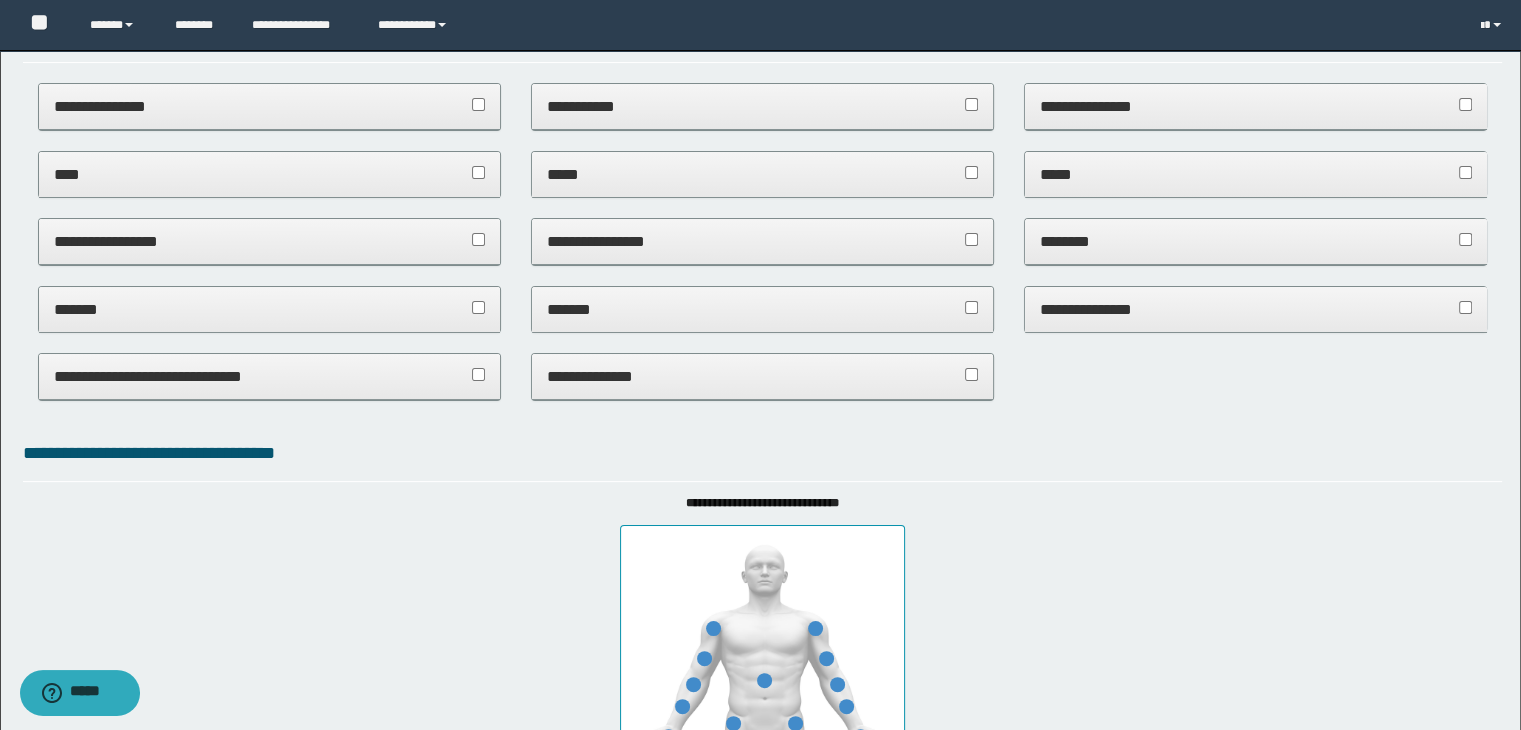 click on "*******" at bounding box center (270, 309) 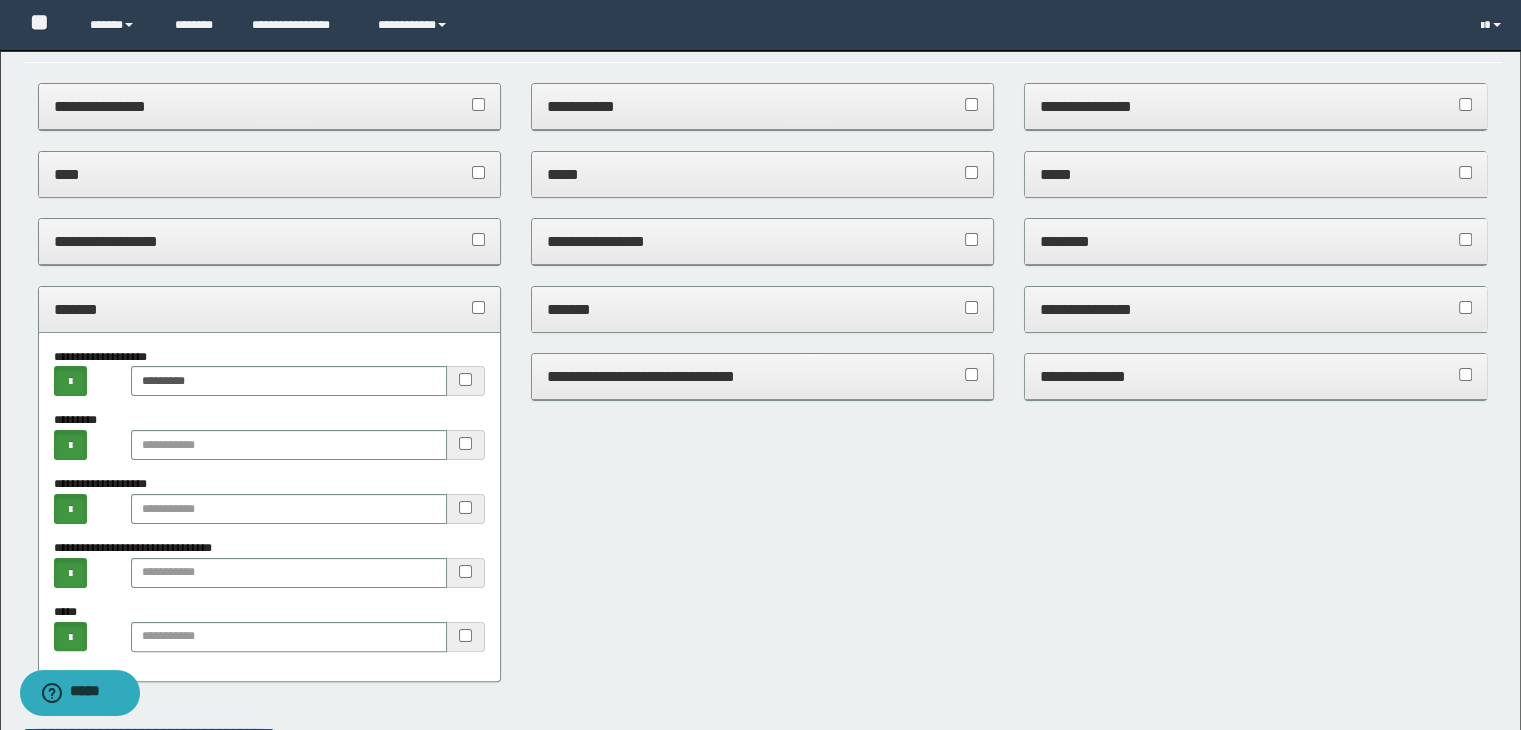 click on "*******" at bounding box center (270, 309) 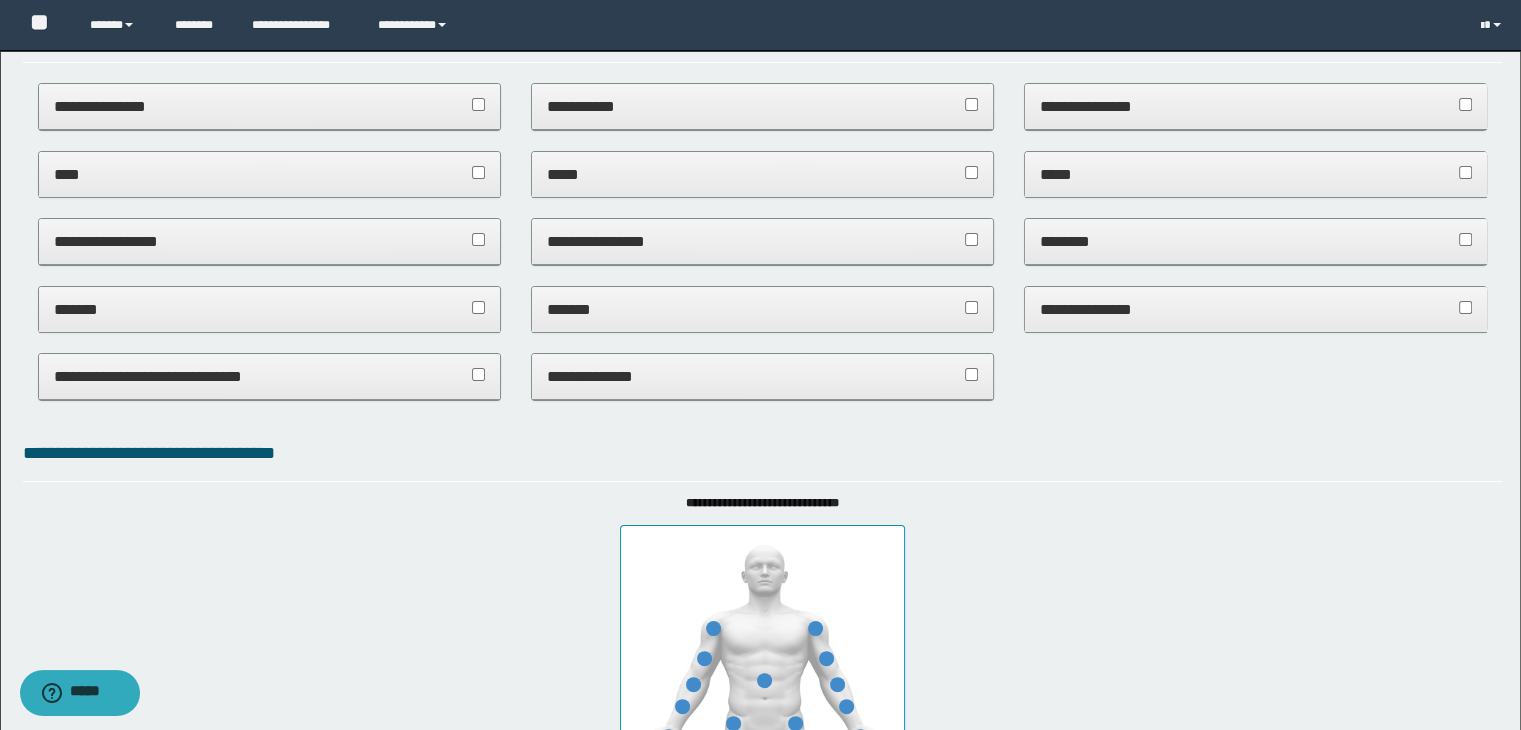 click on "**********" at bounding box center [763, 106] 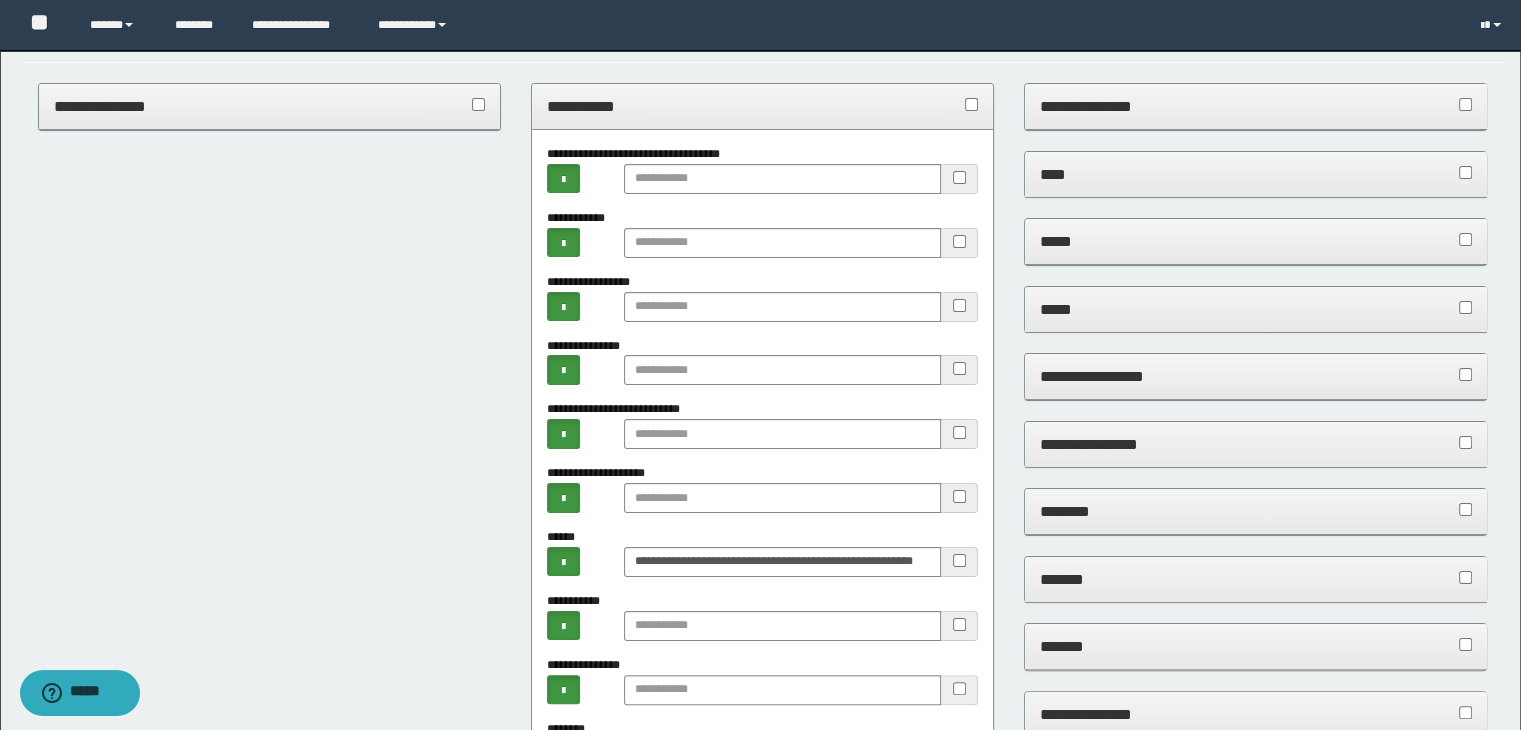 click on "**********" at bounding box center (763, 106) 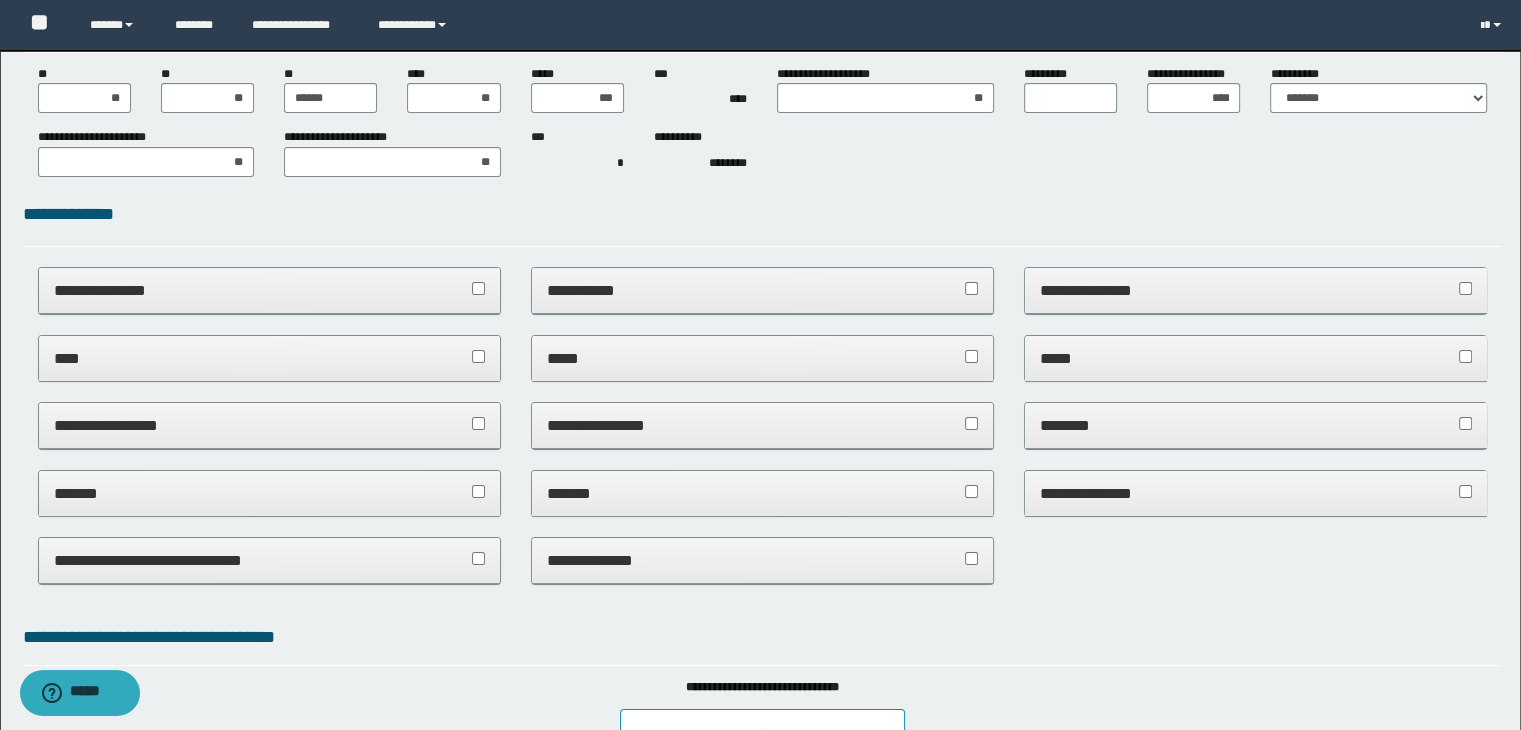scroll, scrollTop: 0, scrollLeft: 0, axis: both 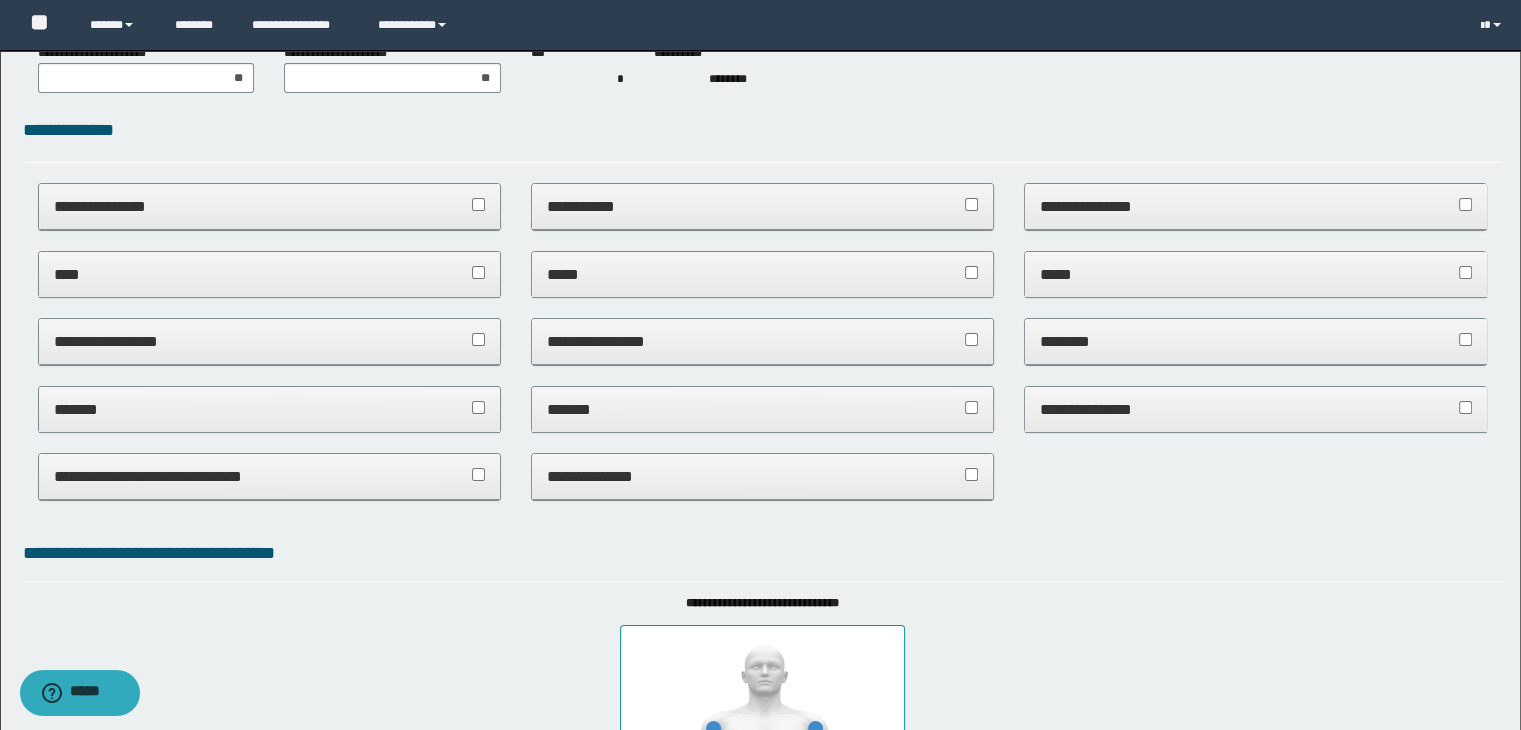 click on "****" at bounding box center [270, 274] 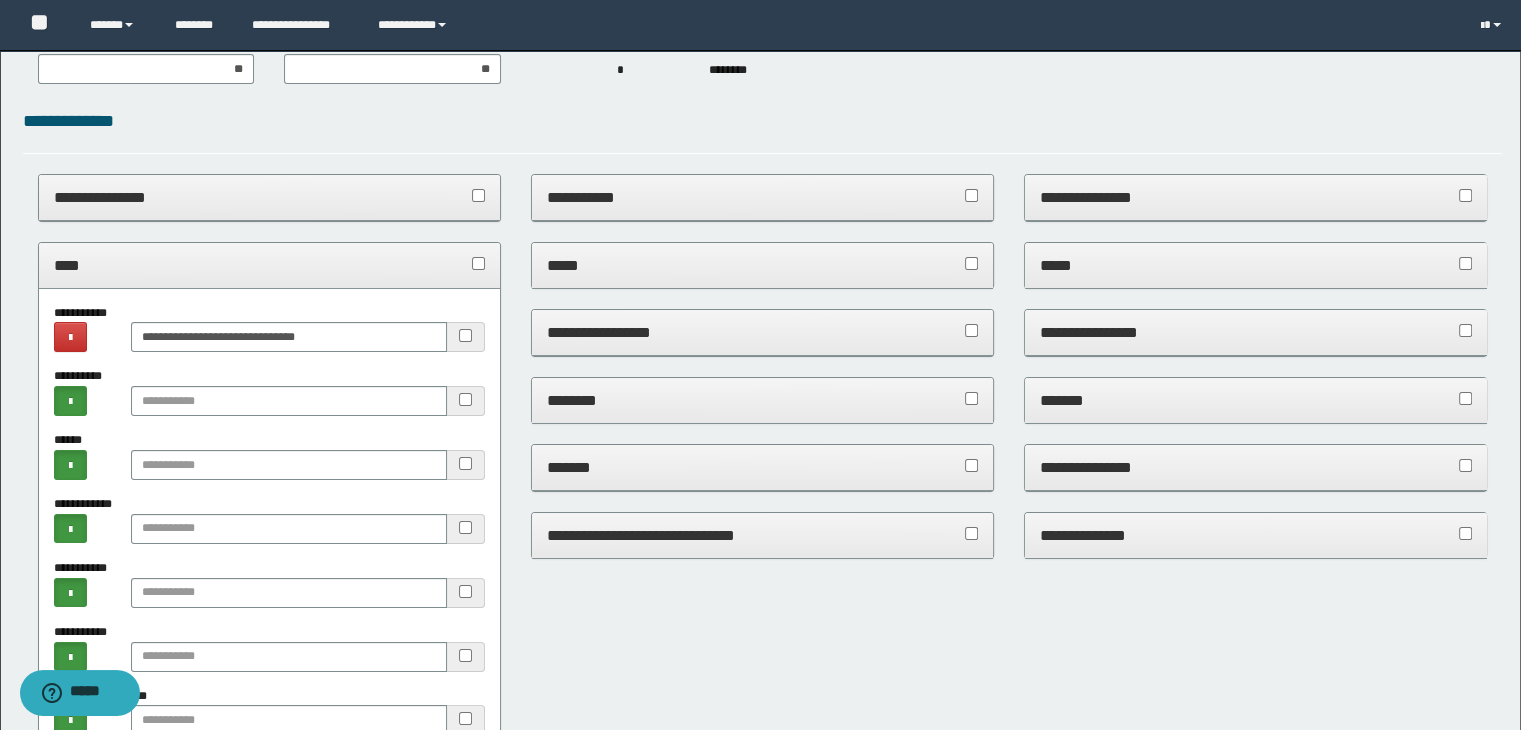 scroll, scrollTop: 200, scrollLeft: 0, axis: vertical 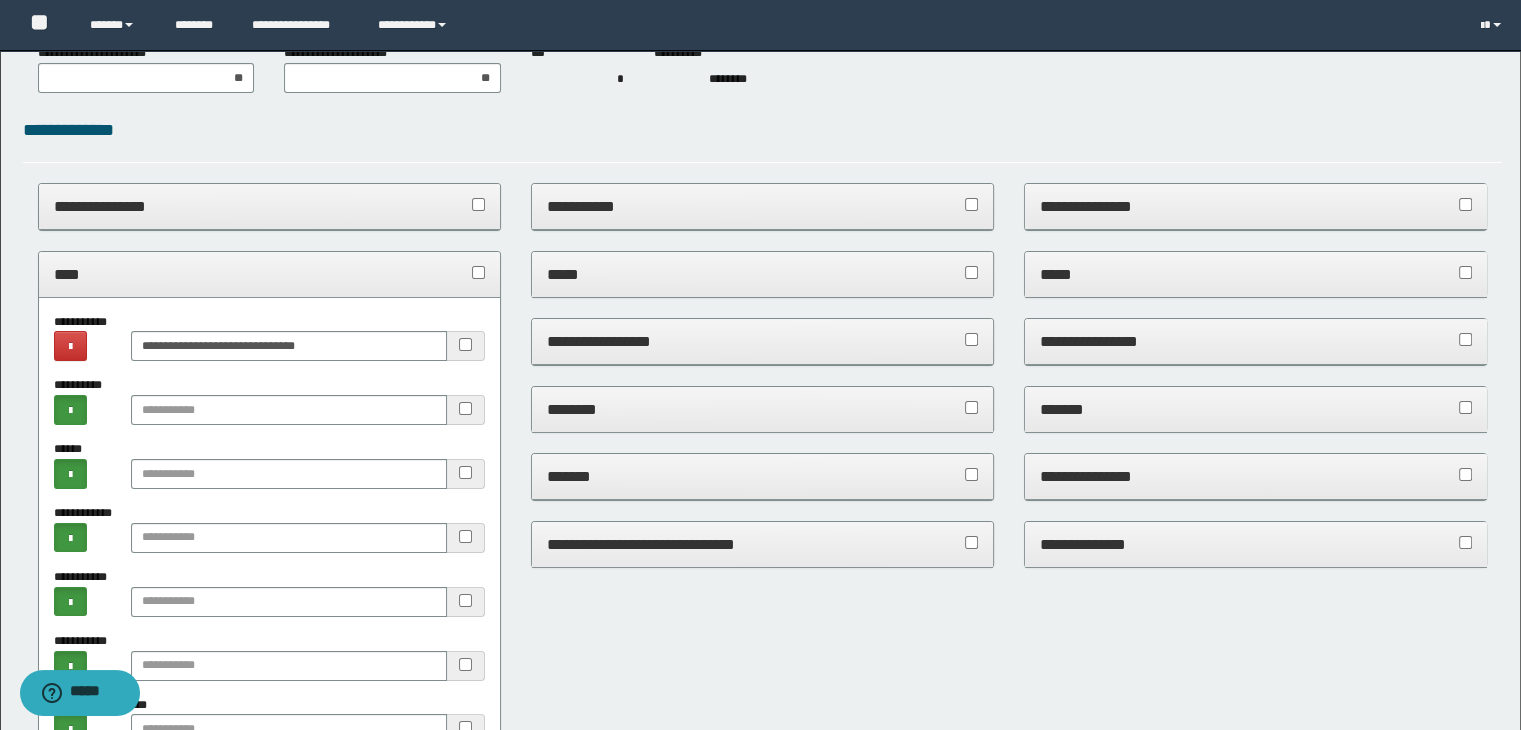 click on "****" at bounding box center [270, 274] 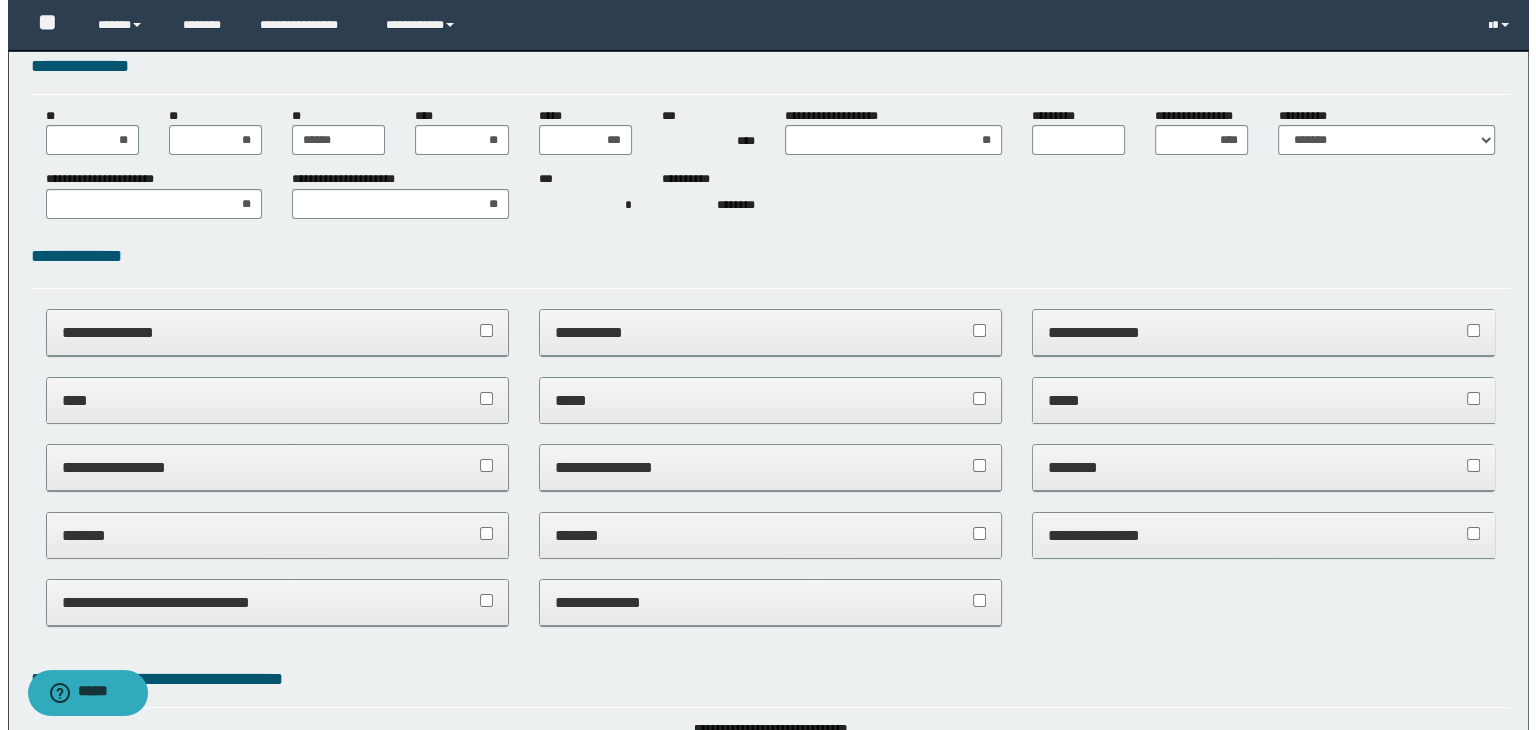 scroll, scrollTop: 0, scrollLeft: 0, axis: both 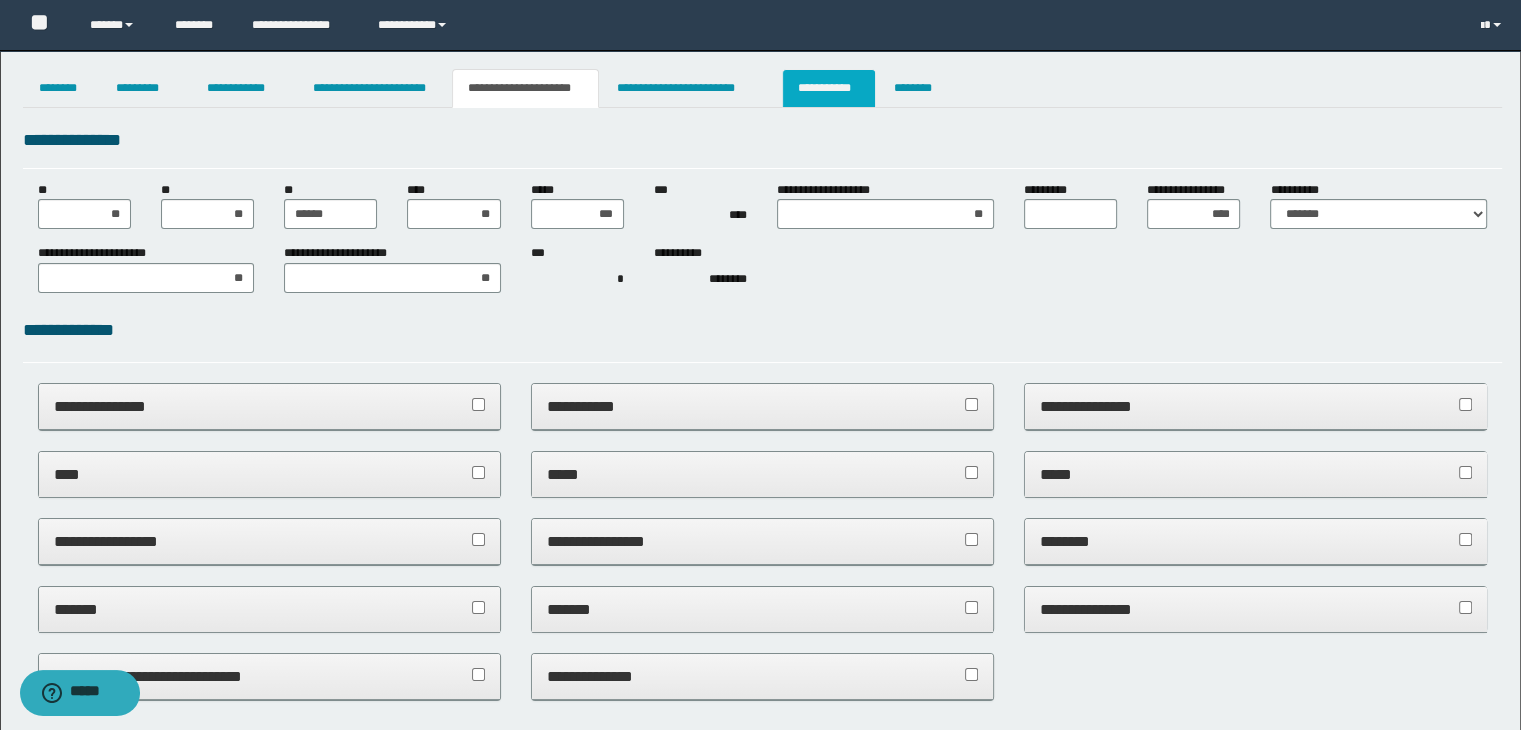 click on "**********" at bounding box center [829, 88] 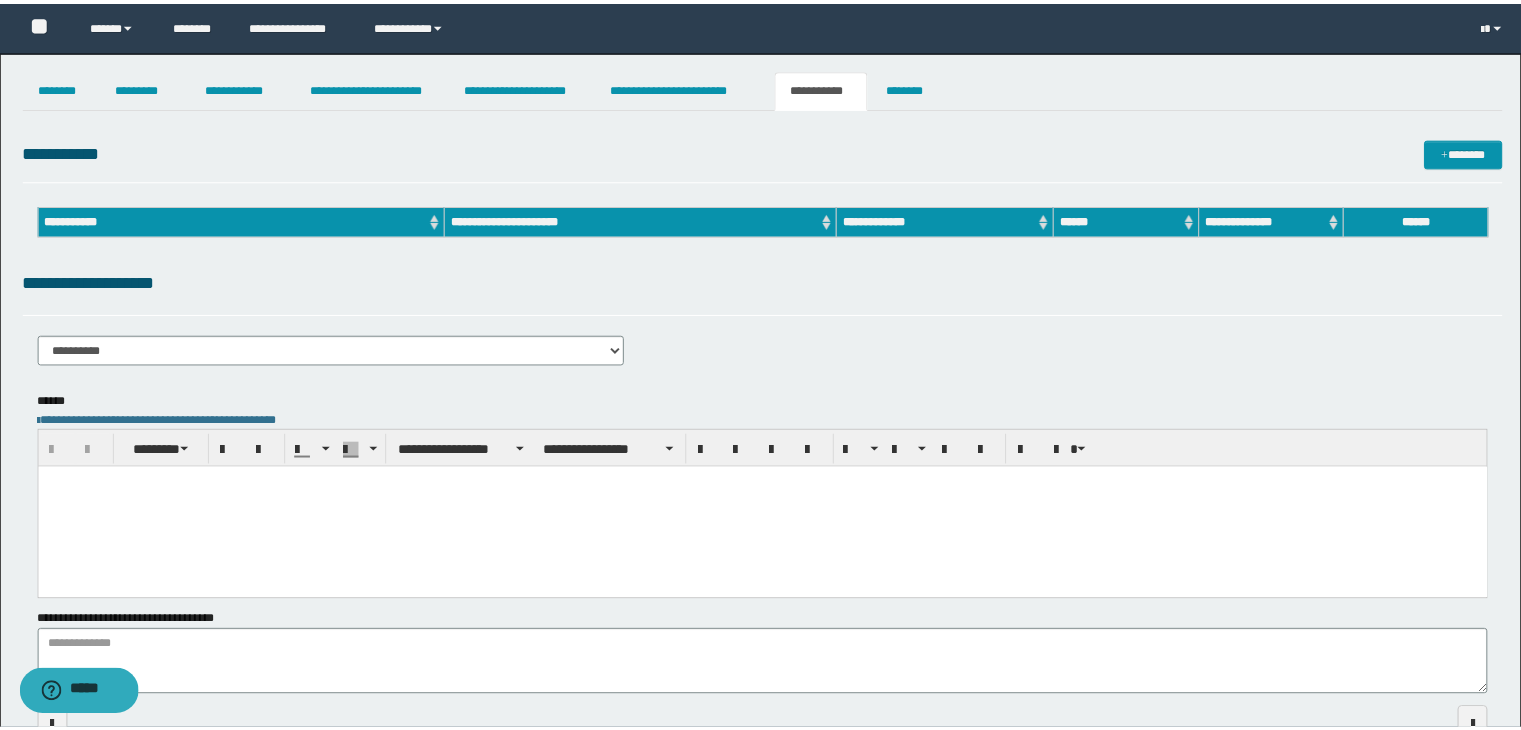 scroll, scrollTop: 0, scrollLeft: 0, axis: both 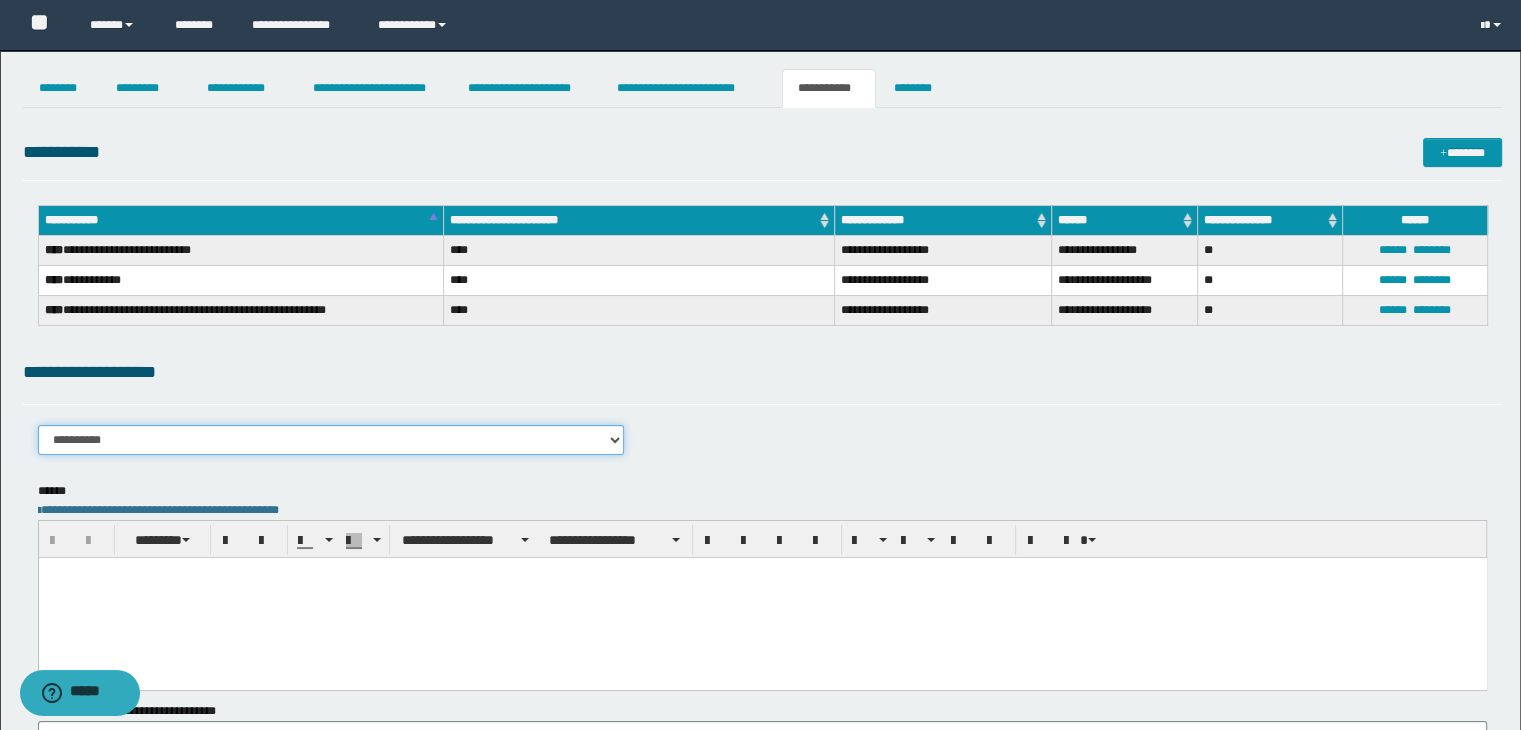 click on "**********" at bounding box center (331, 440) 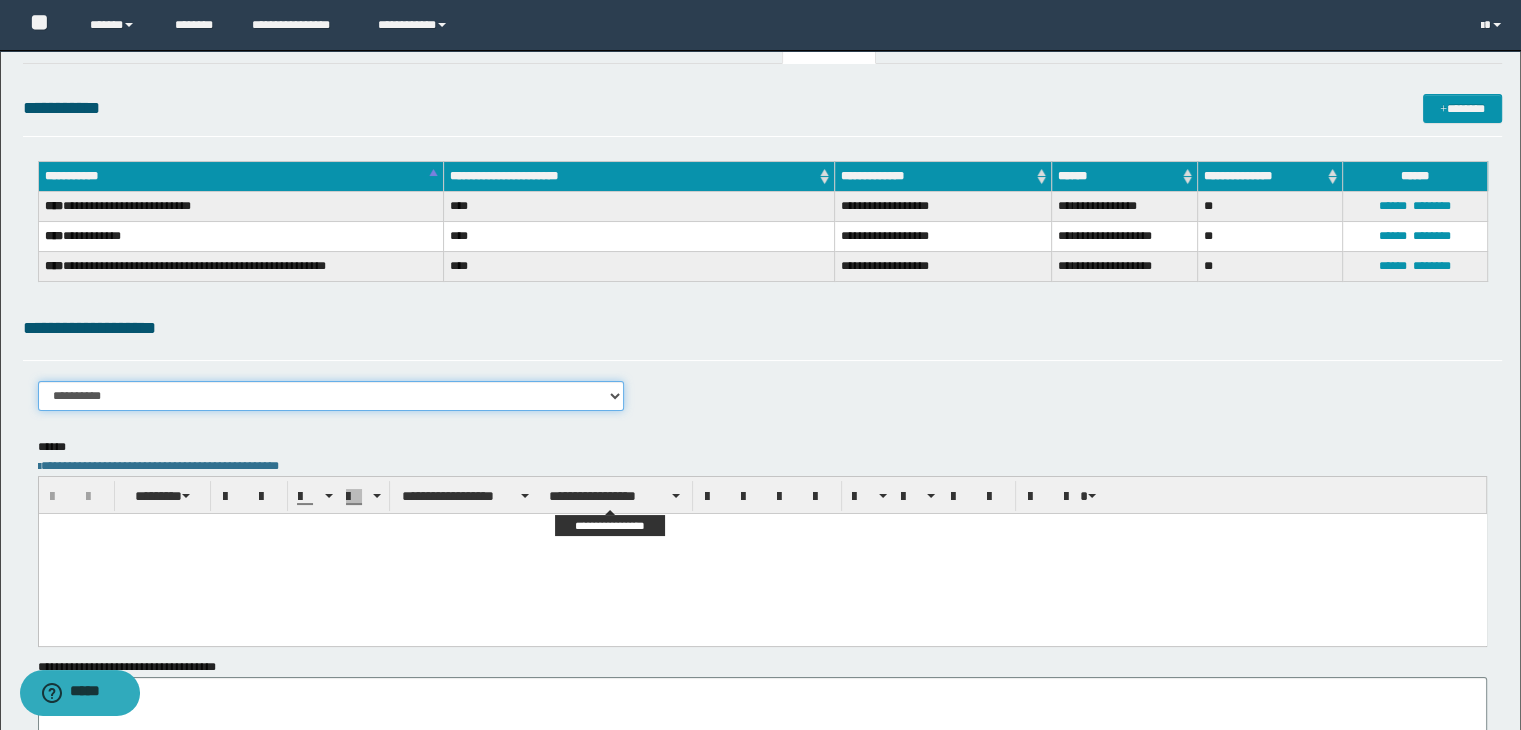 scroll, scrollTop: 0, scrollLeft: 0, axis: both 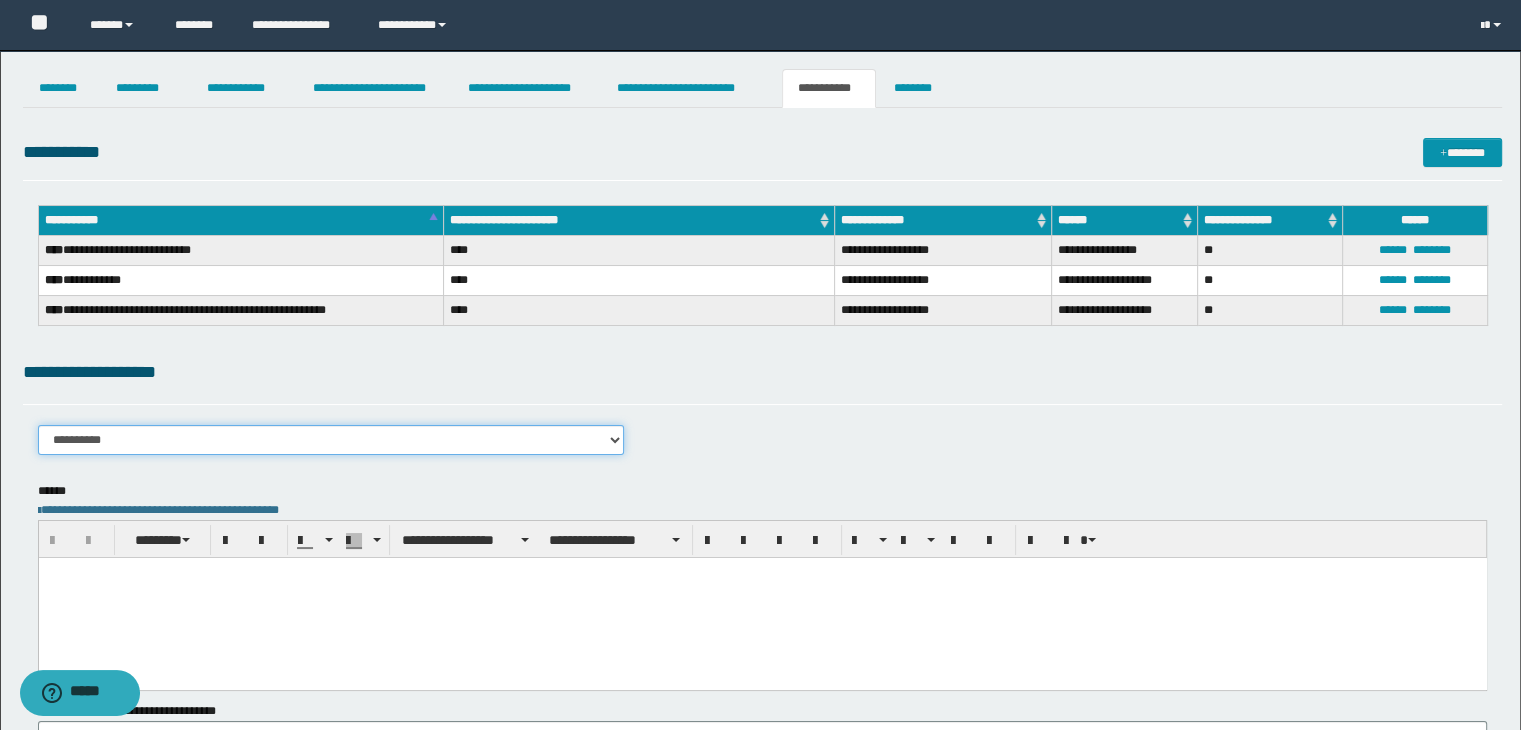 click on "**********" at bounding box center (331, 440) 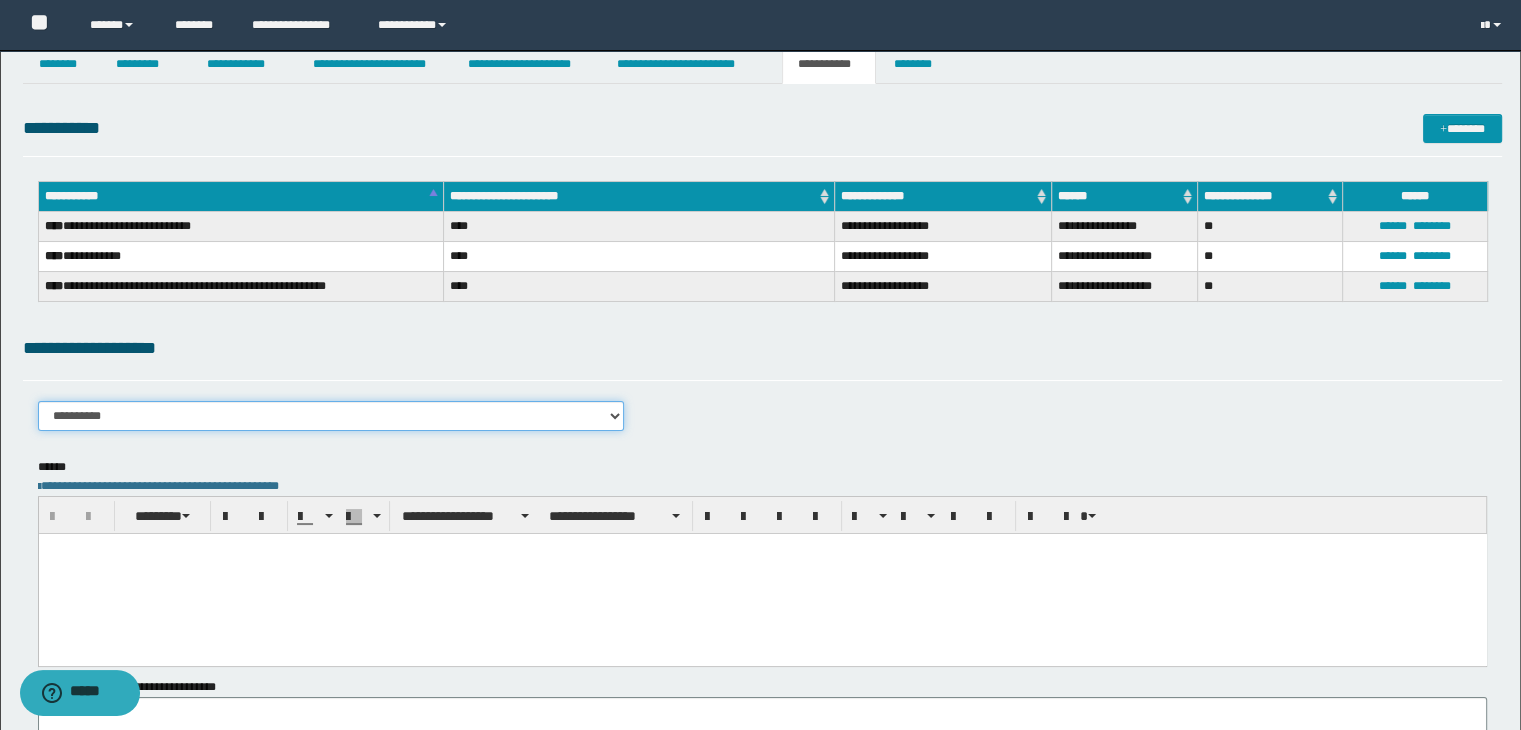scroll, scrollTop: 100, scrollLeft: 0, axis: vertical 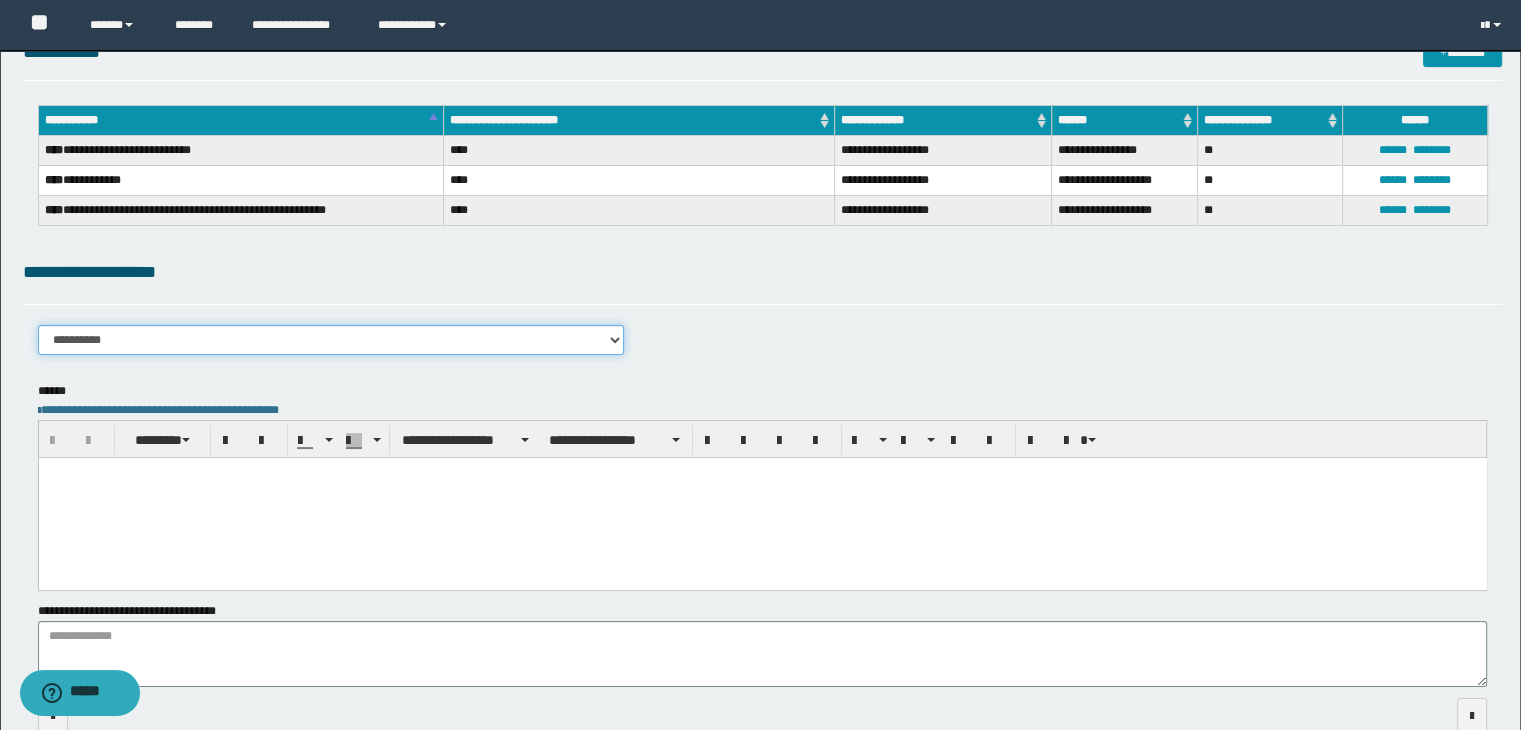 click on "**********" at bounding box center [331, 340] 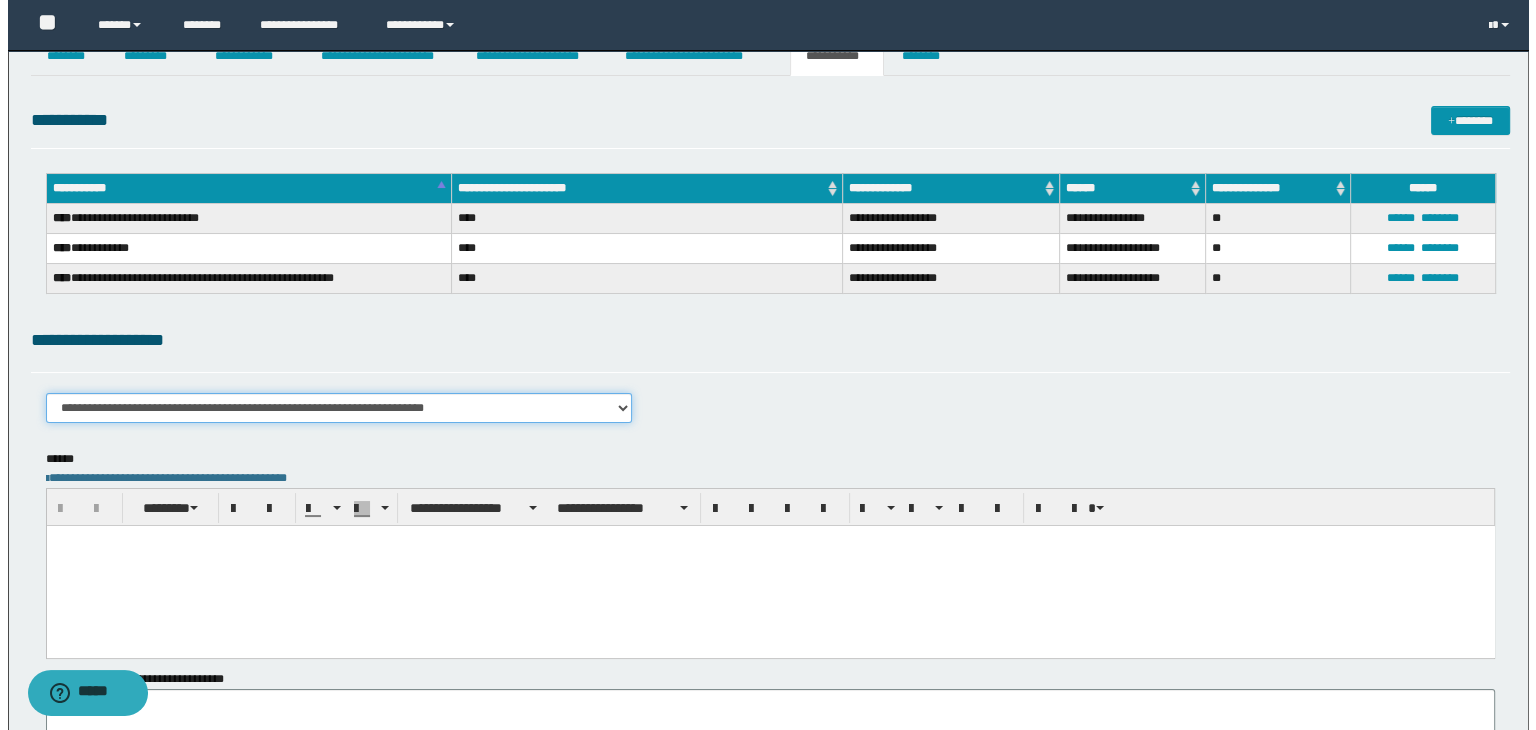 scroll, scrollTop: 0, scrollLeft: 0, axis: both 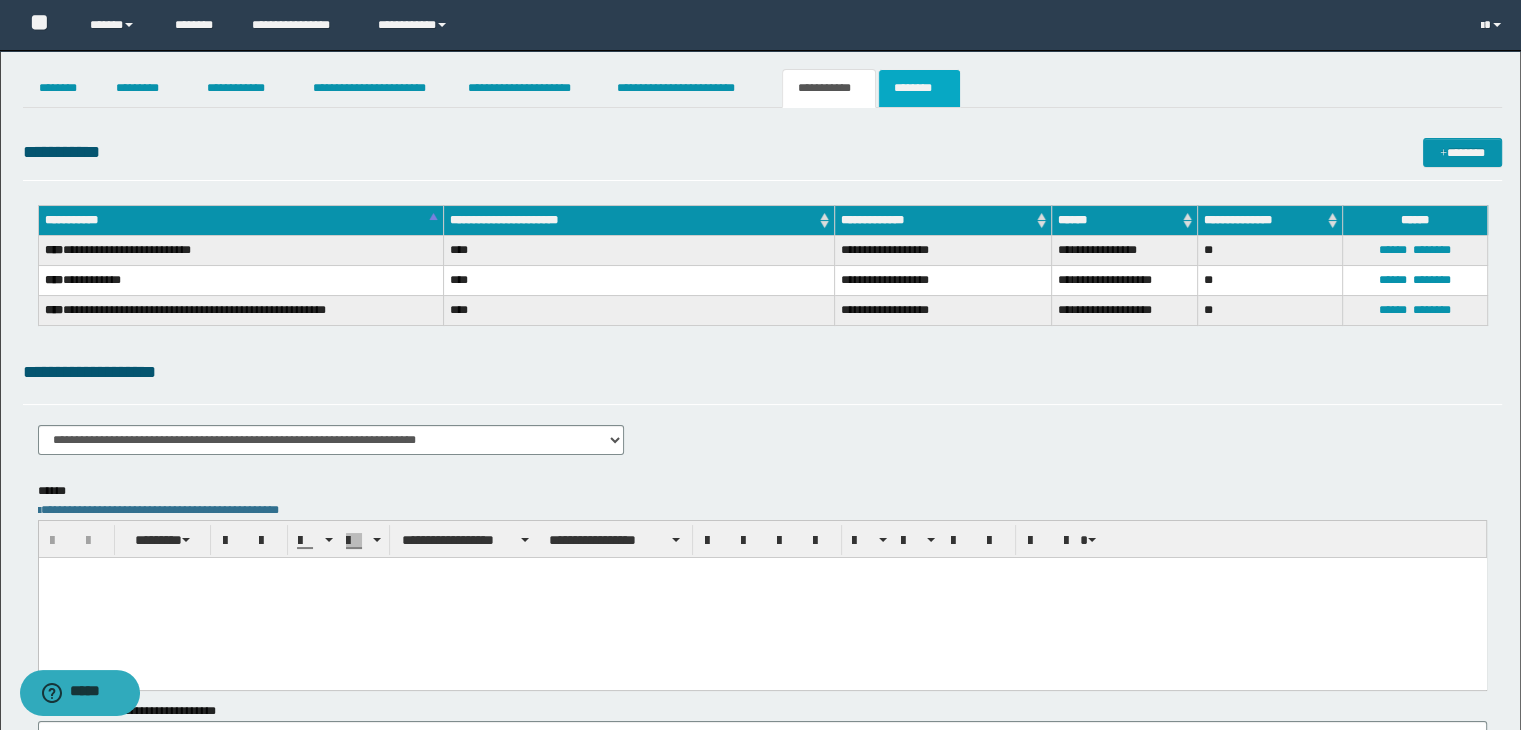 click on "********" at bounding box center (919, 88) 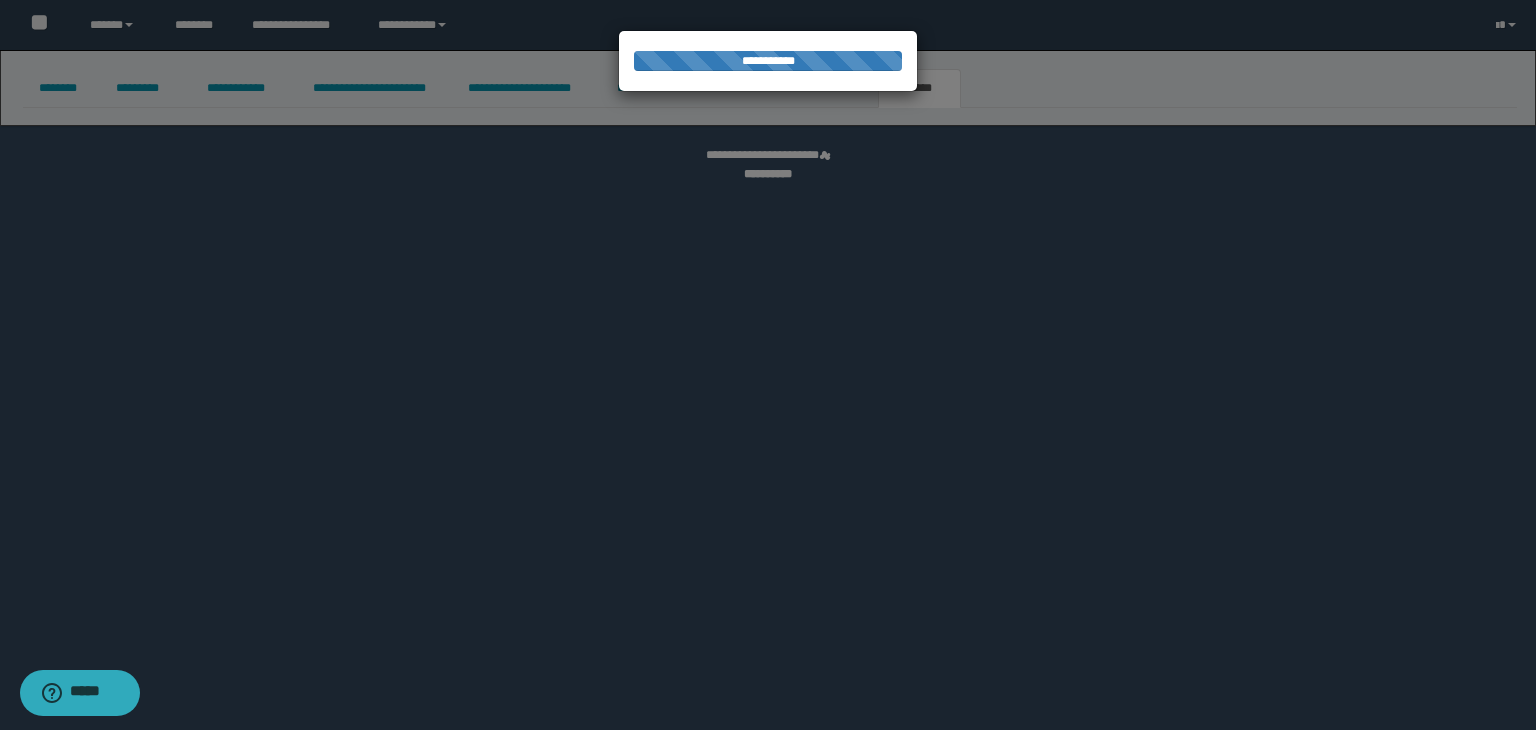 select on "****" 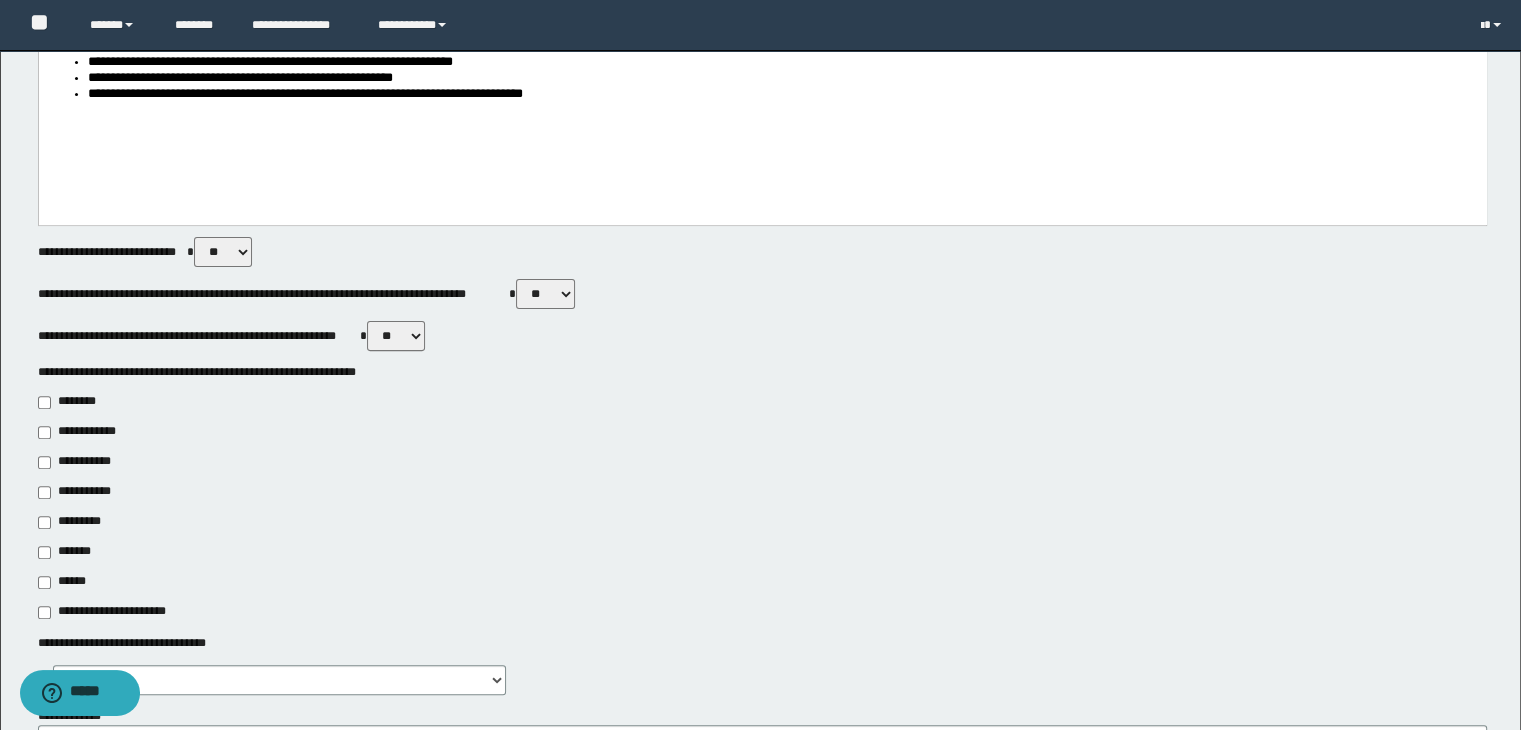 scroll, scrollTop: 700, scrollLeft: 0, axis: vertical 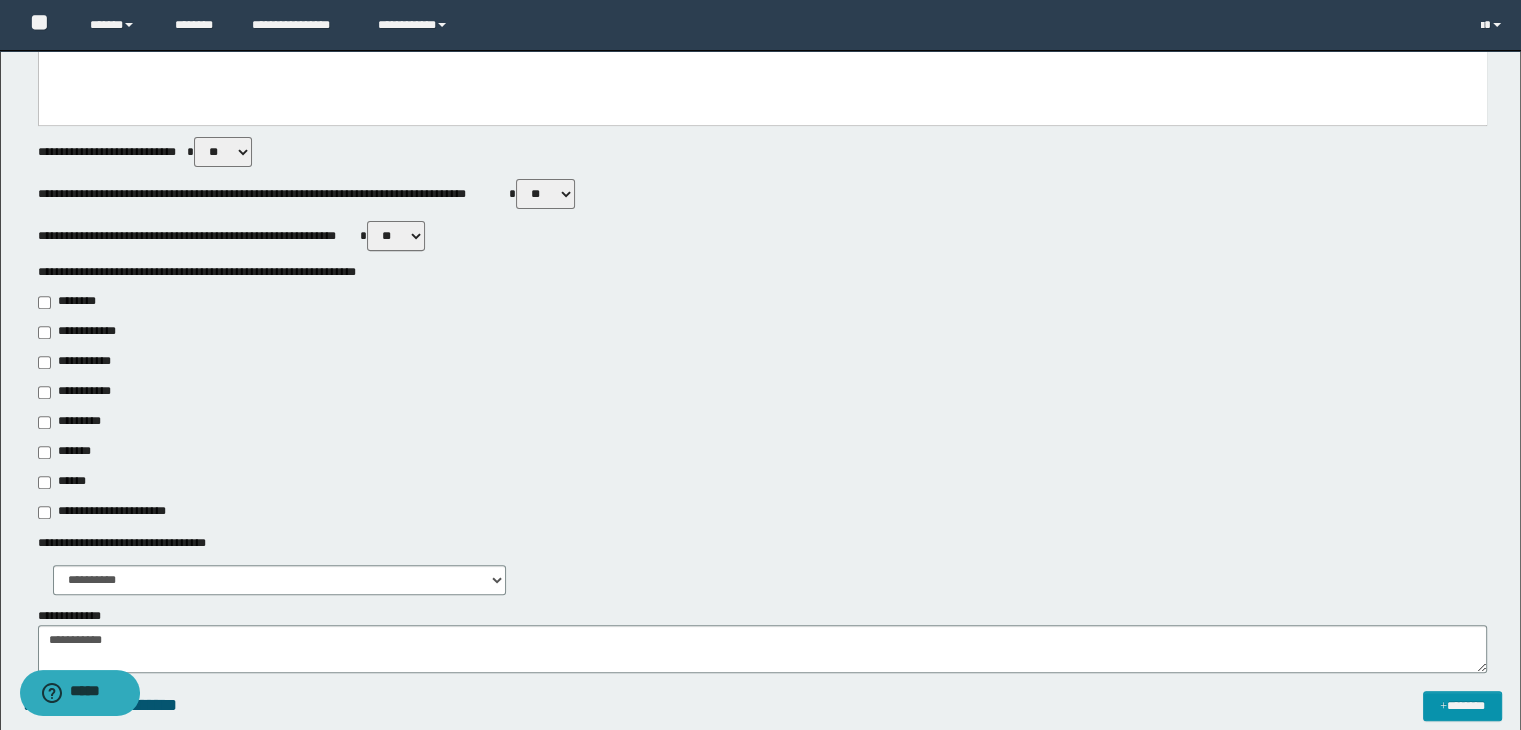 click on "**********" at bounding box center (81, 362) 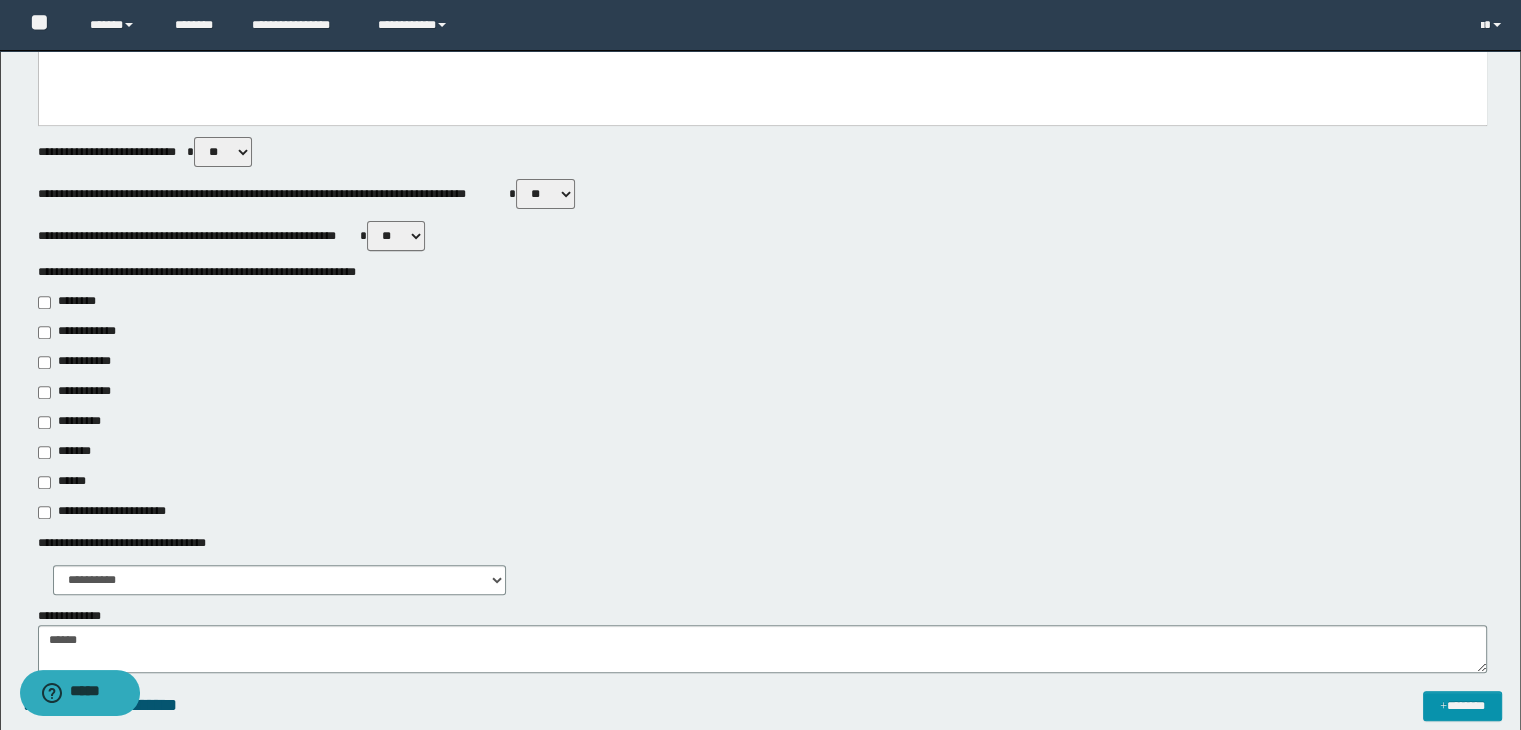 click on "**********" at bounding box center [81, 362] 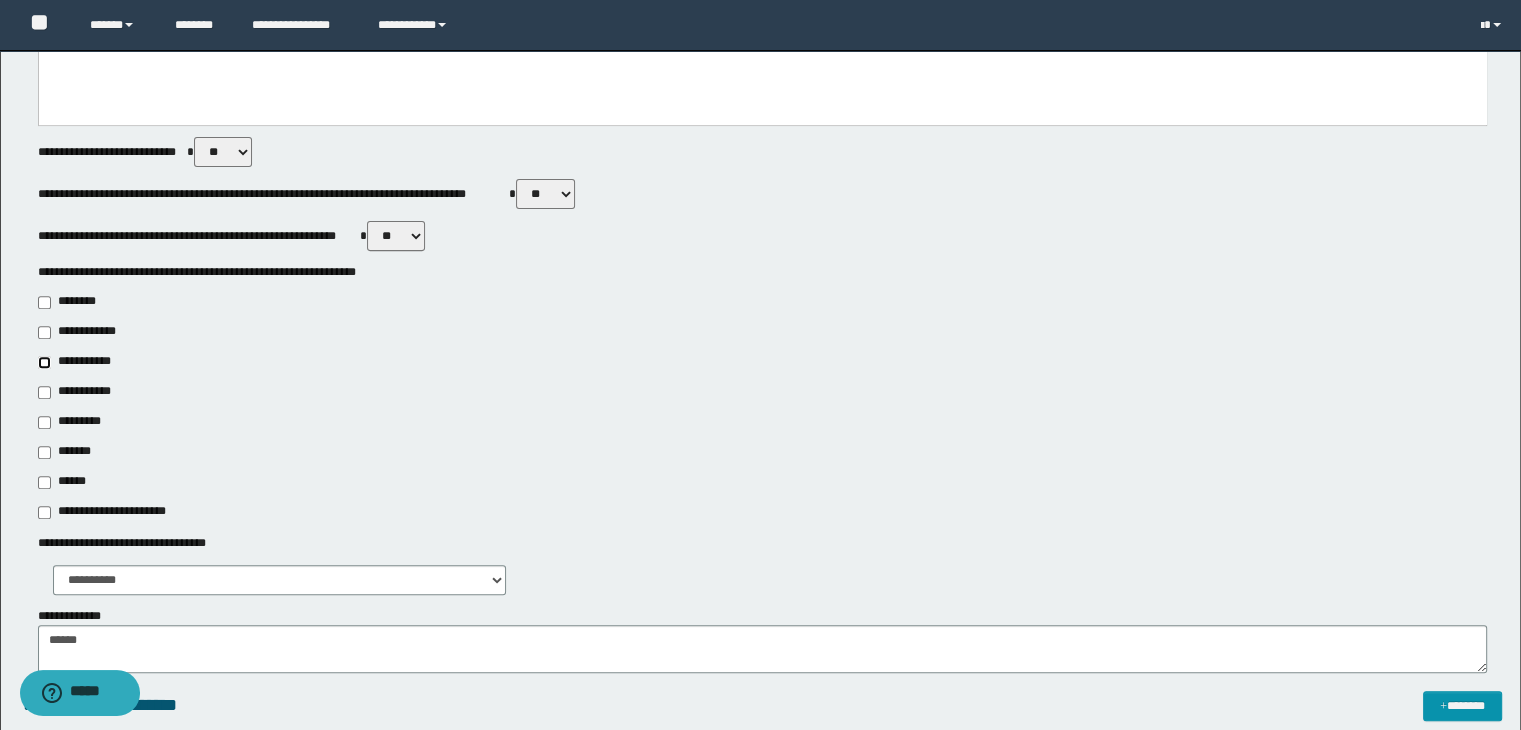 type on "**********" 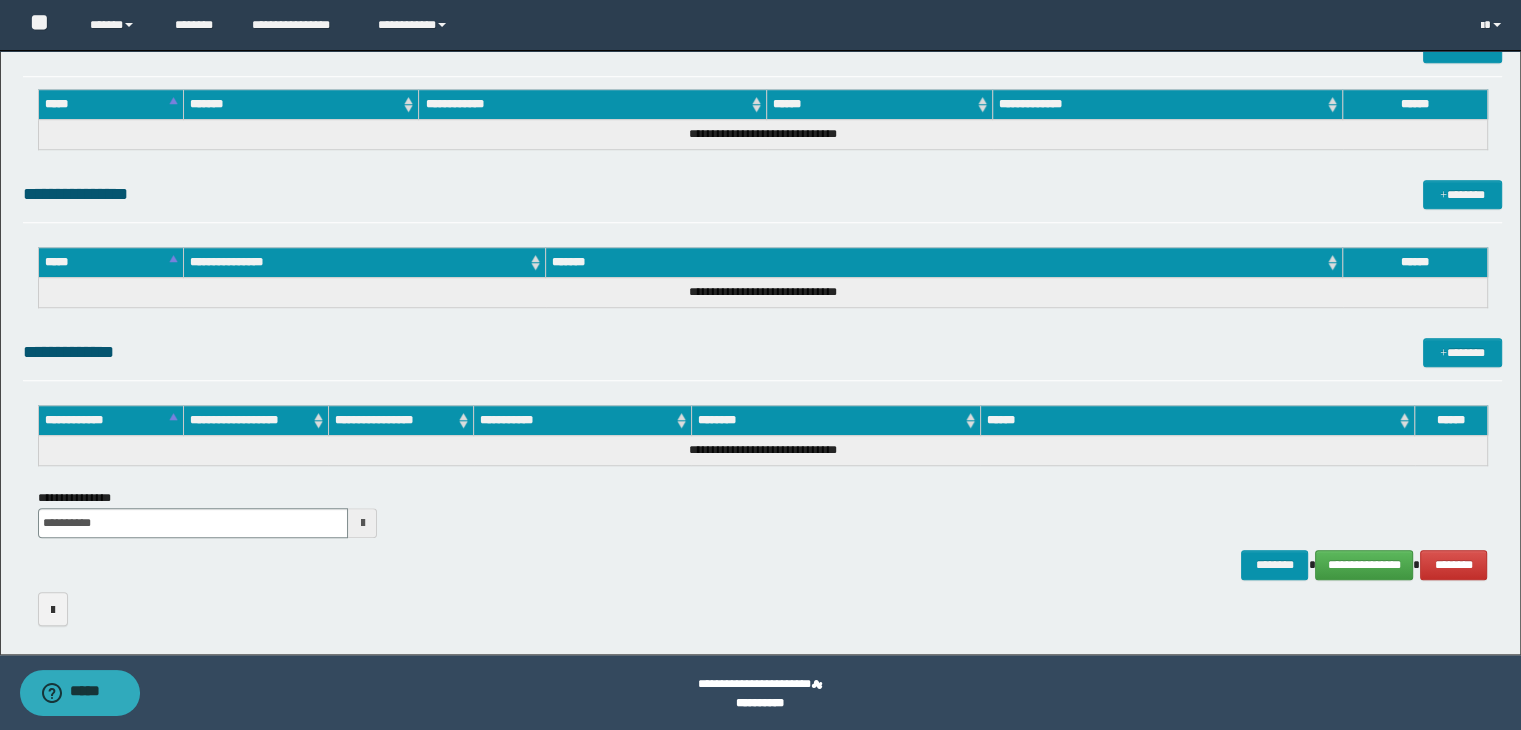scroll, scrollTop: 1507, scrollLeft: 0, axis: vertical 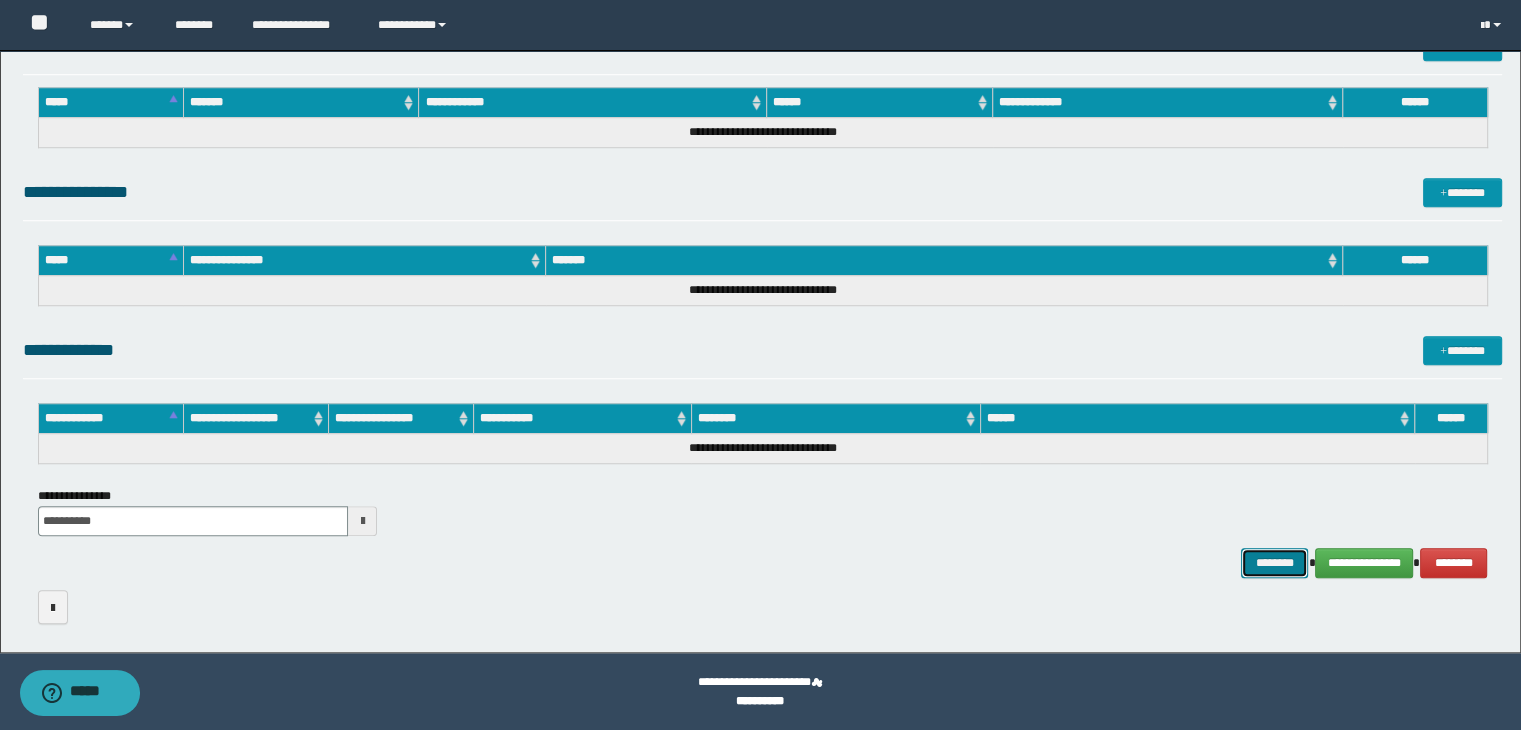 click on "********" at bounding box center [1274, 563] 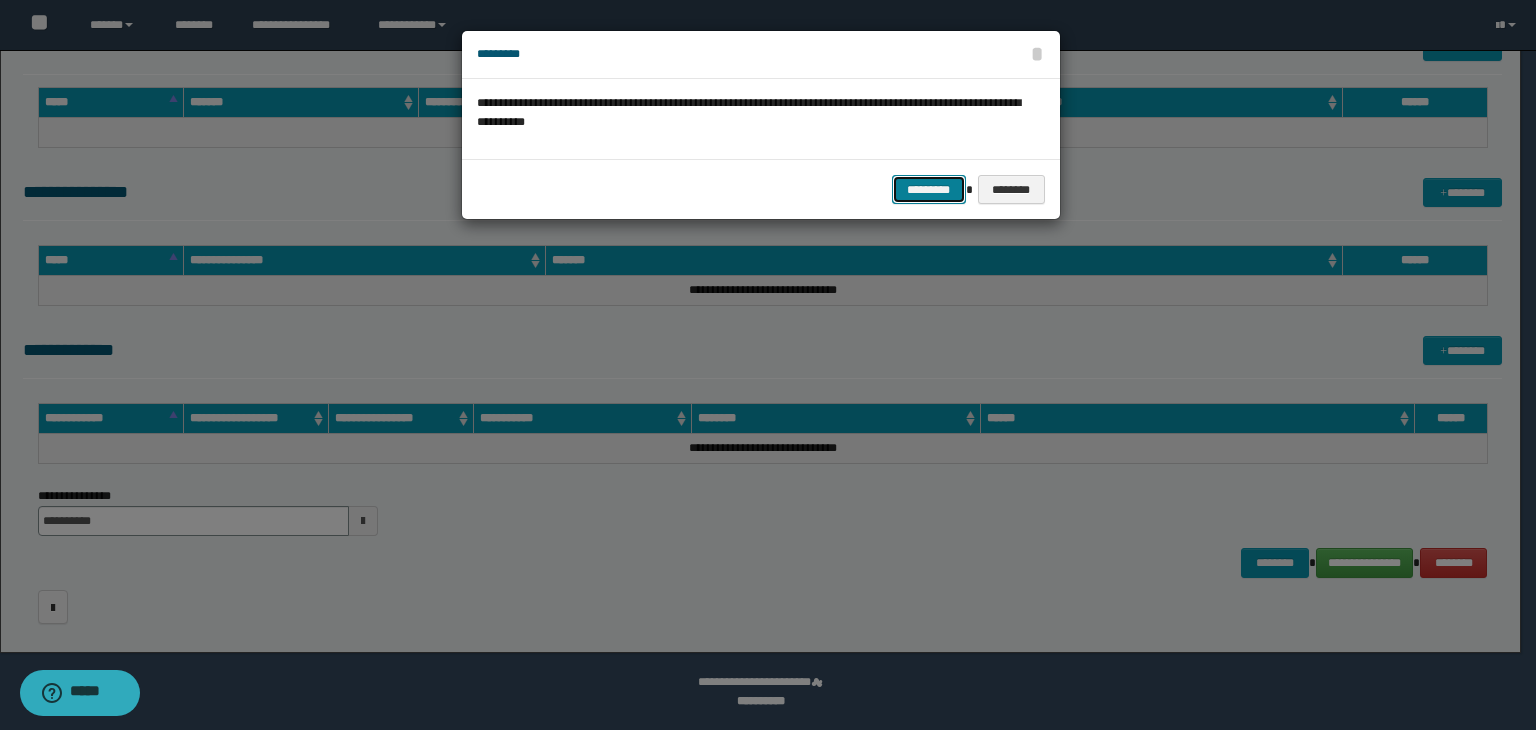 click on "*********" at bounding box center (929, 190) 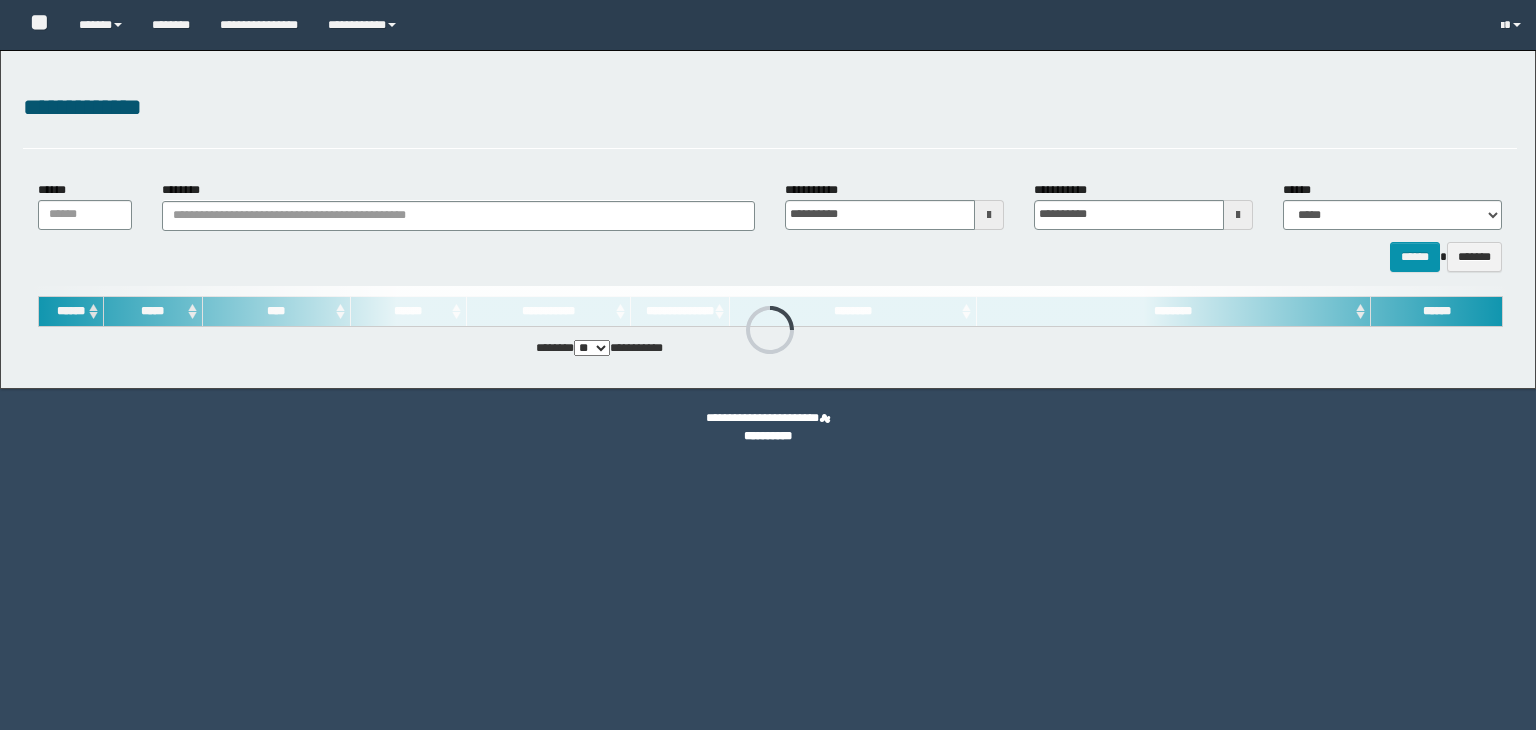 scroll, scrollTop: 0, scrollLeft: 0, axis: both 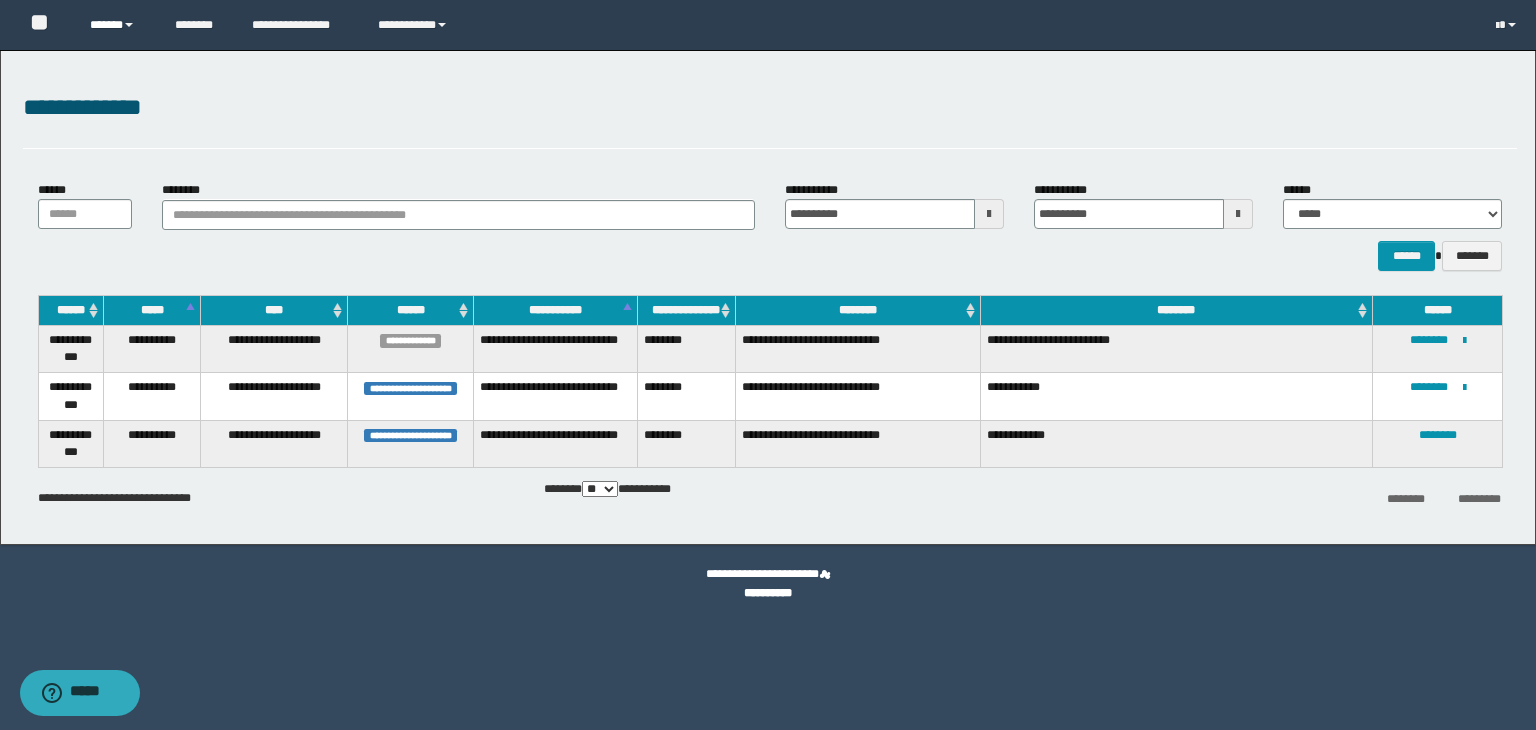 click on "******" at bounding box center (117, 25) 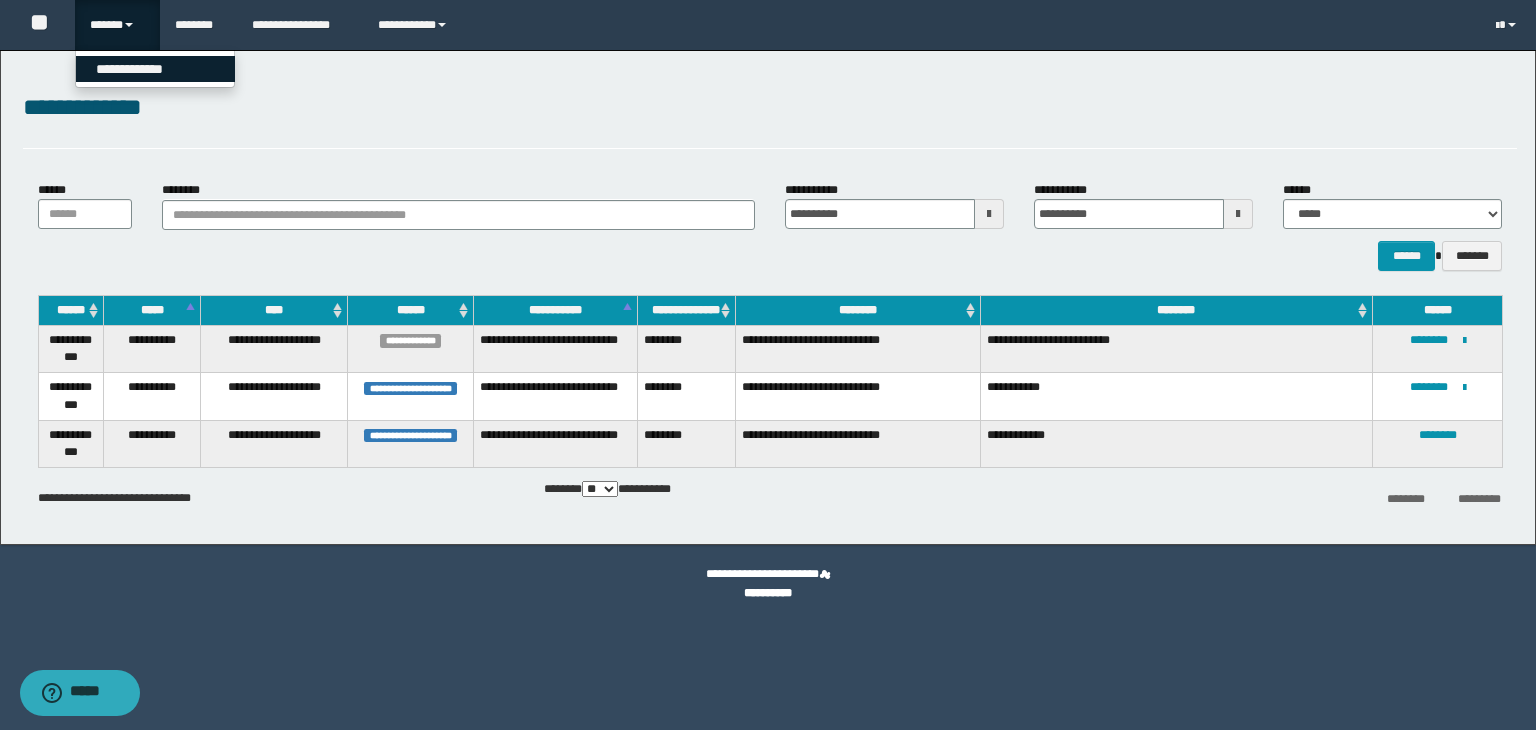 click on "**********" at bounding box center (155, 69) 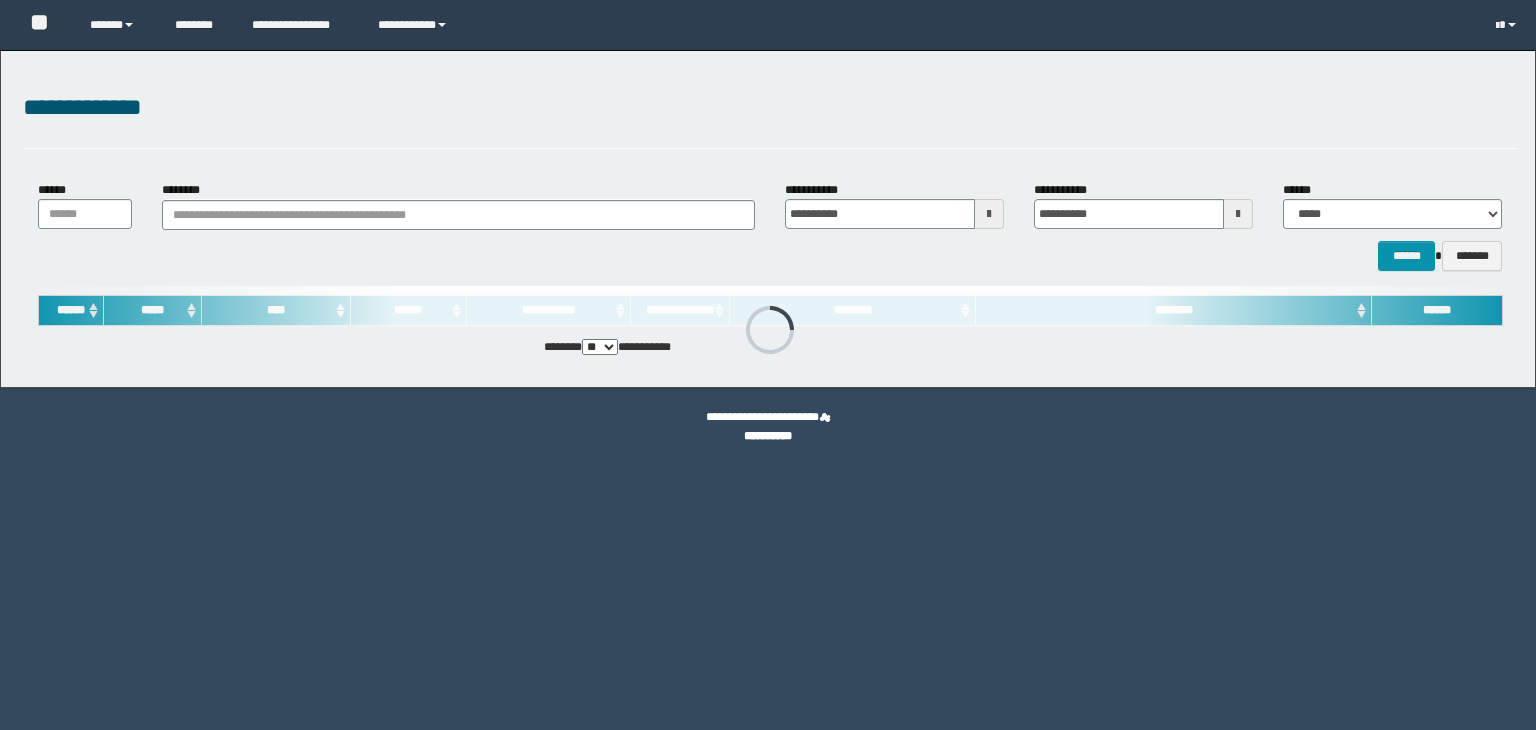 scroll, scrollTop: 0, scrollLeft: 0, axis: both 